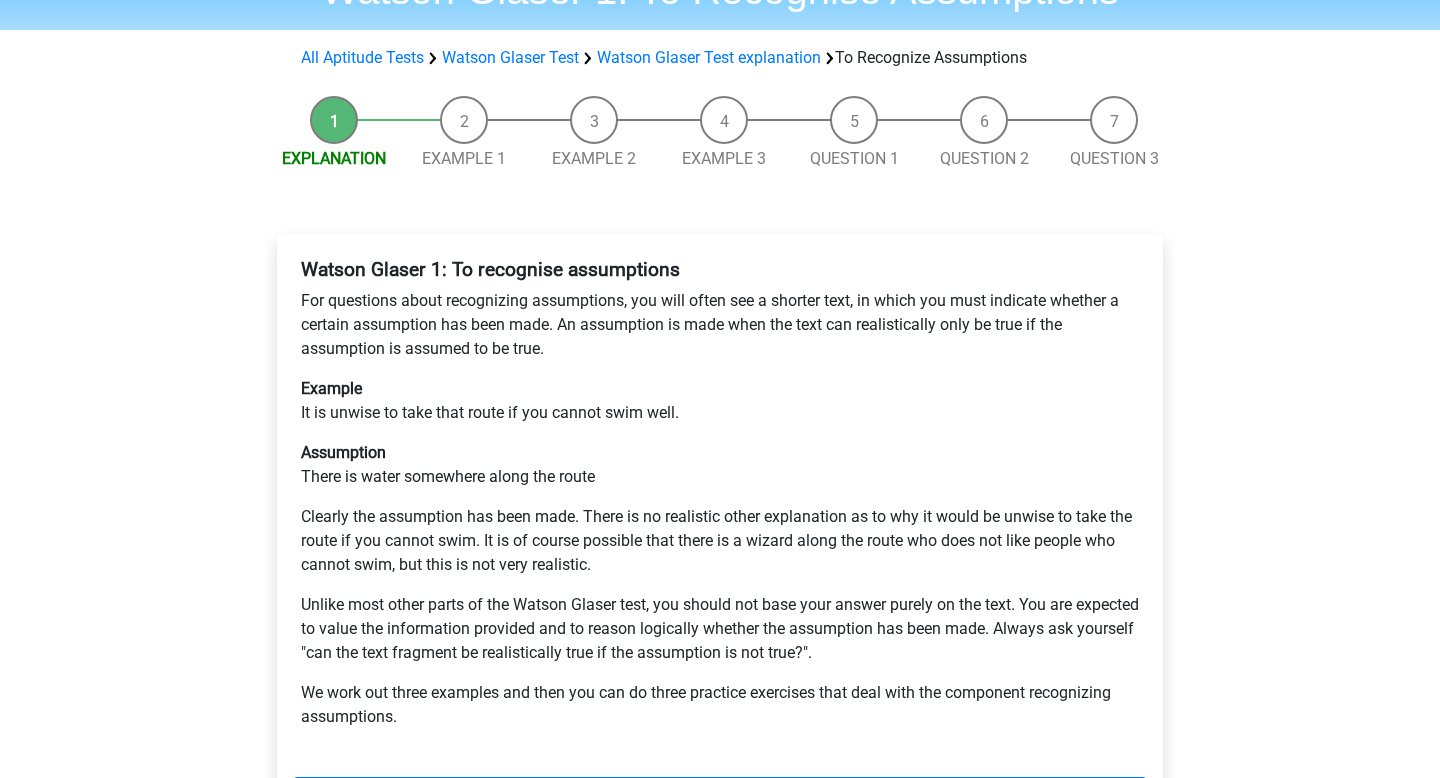 scroll, scrollTop: 115, scrollLeft: 0, axis: vertical 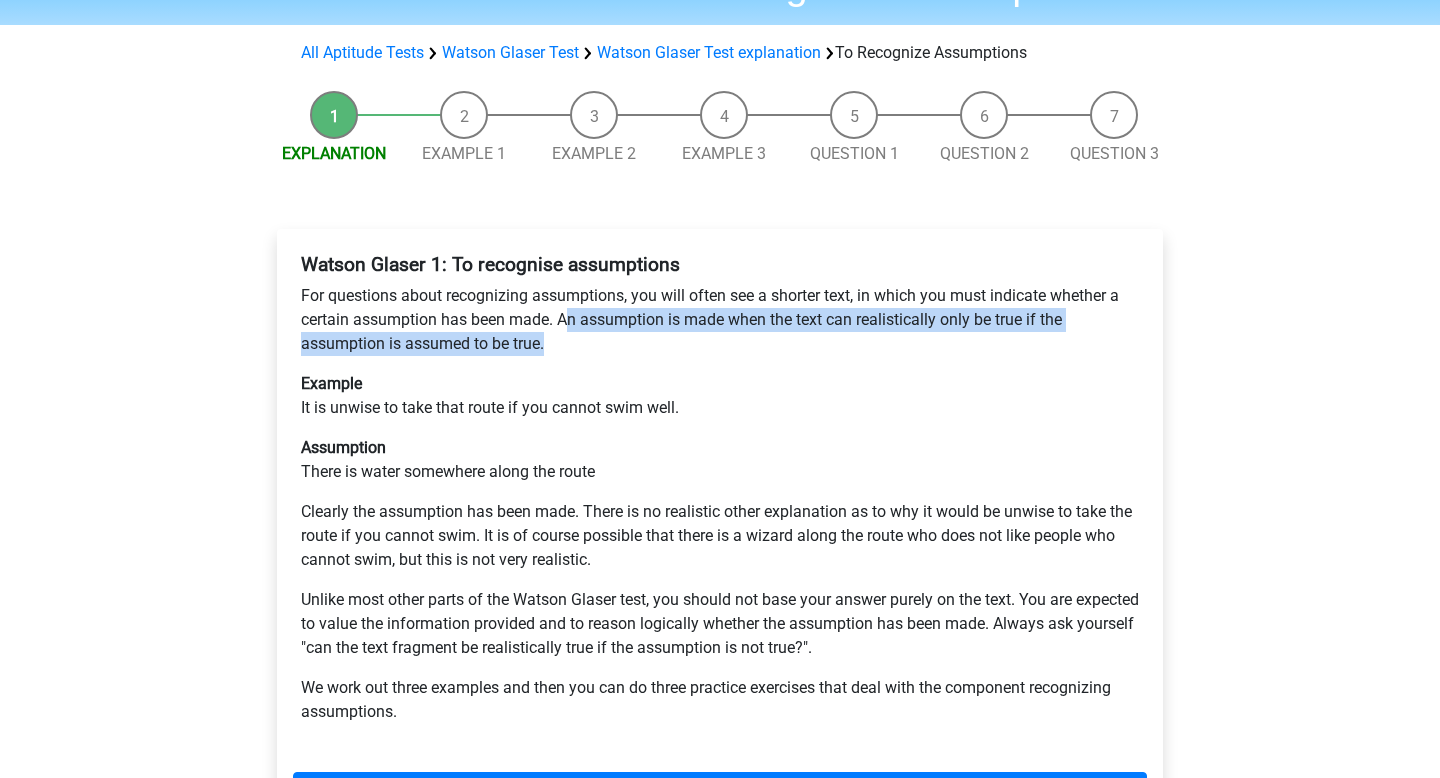 drag, startPoint x: 567, startPoint y: 321, endPoint x: 552, endPoint y: 347, distance: 30.016663 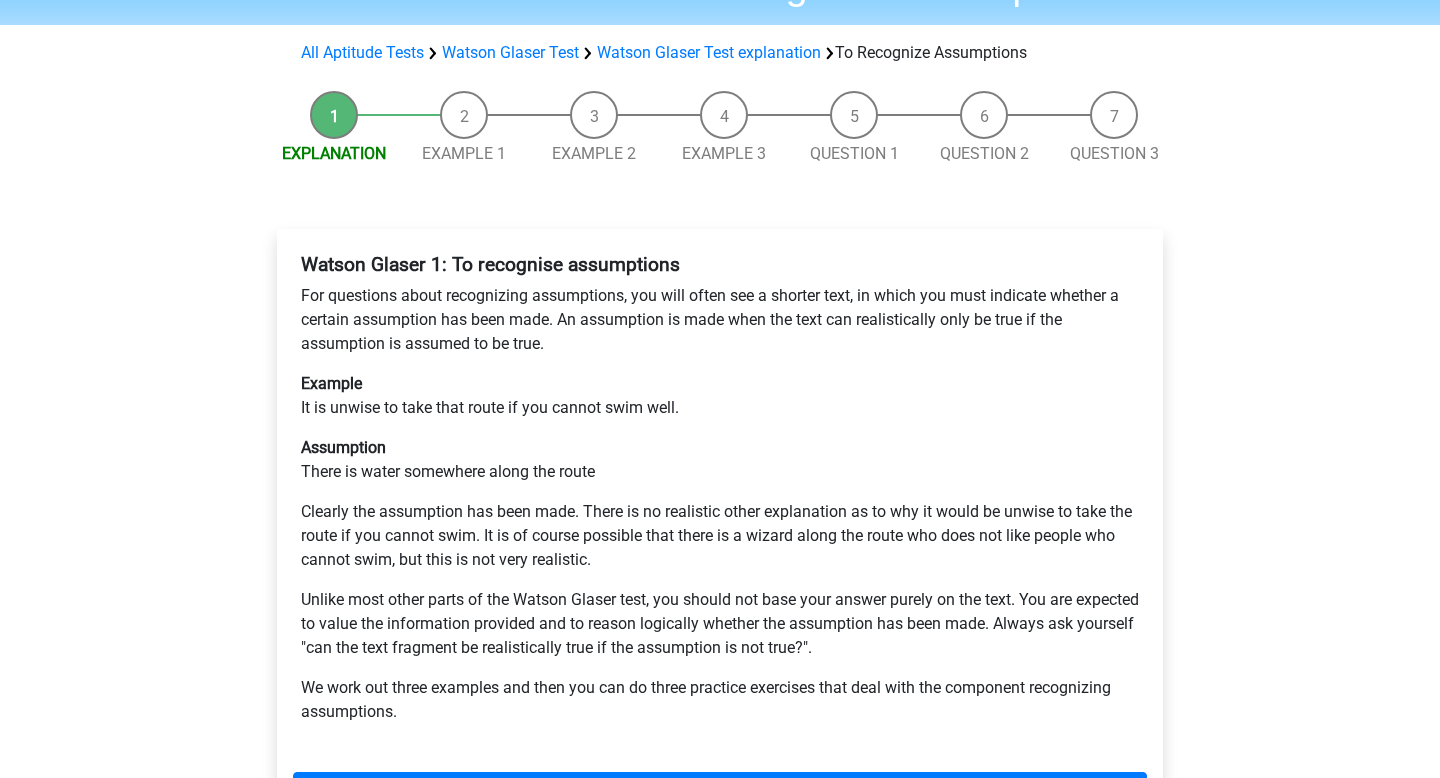 click on "Unlike most other parts of the Watson Glaser test, you should not base your answer purely on the text. You are expected to value the information provided and to reason logically whether the assumption has been made. Always ask yourself "can the text fragment be realistically true if the assumption is not true?"." at bounding box center [720, 624] 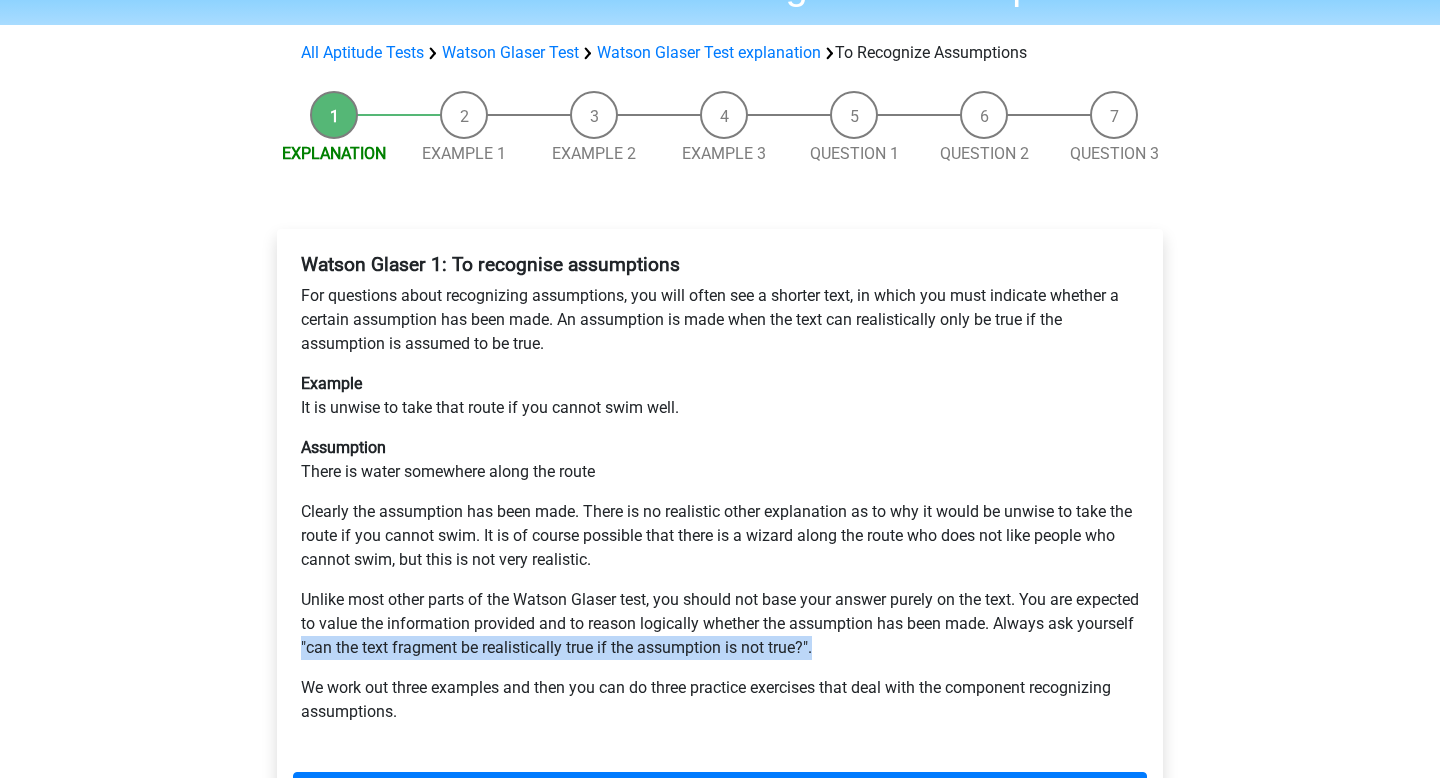 drag, startPoint x: 391, startPoint y: 652, endPoint x: 928, endPoint y: 638, distance: 537.18243 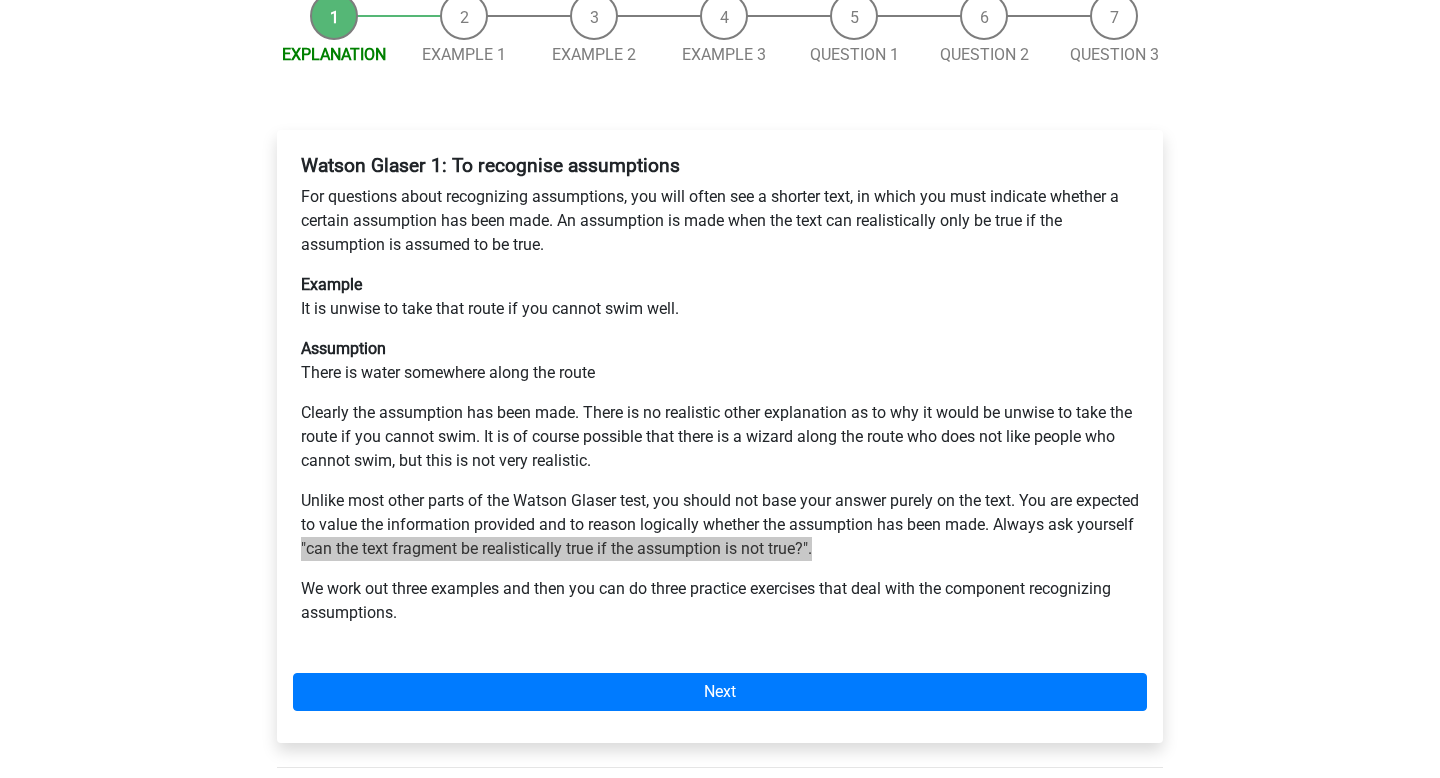 scroll, scrollTop: 231, scrollLeft: 0, axis: vertical 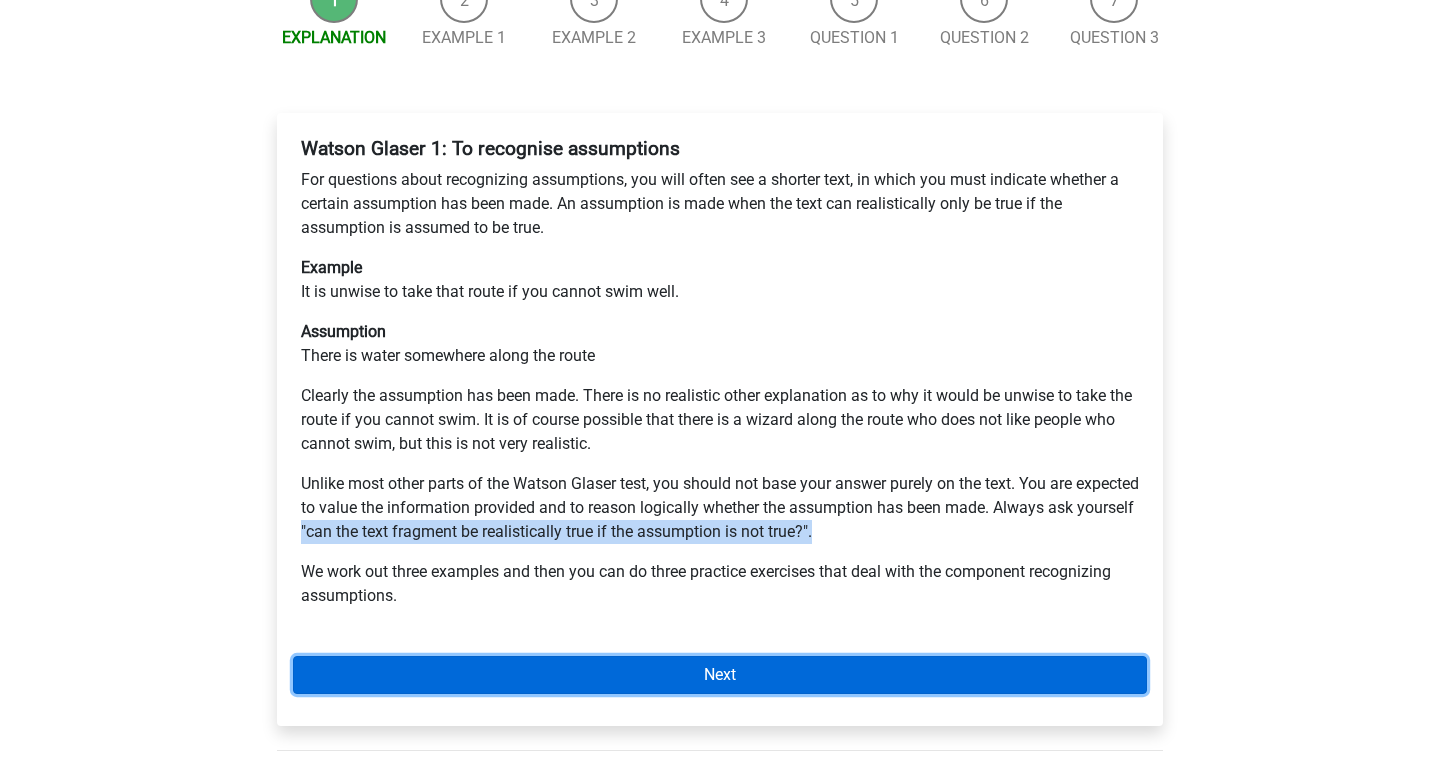 click on "Next" at bounding box center (720, 675) 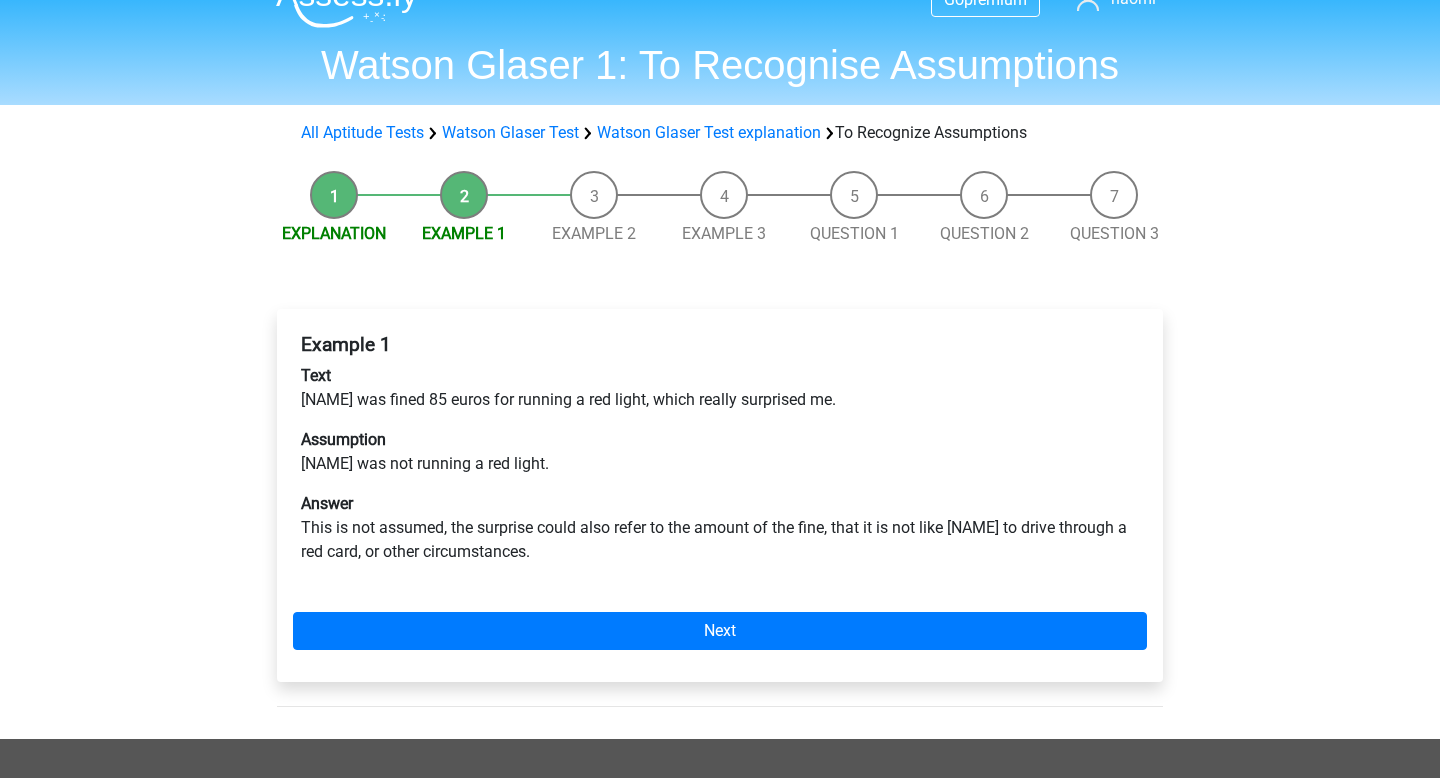 scroll, scrollTop: 0, scrollLeft: 0, axis: both 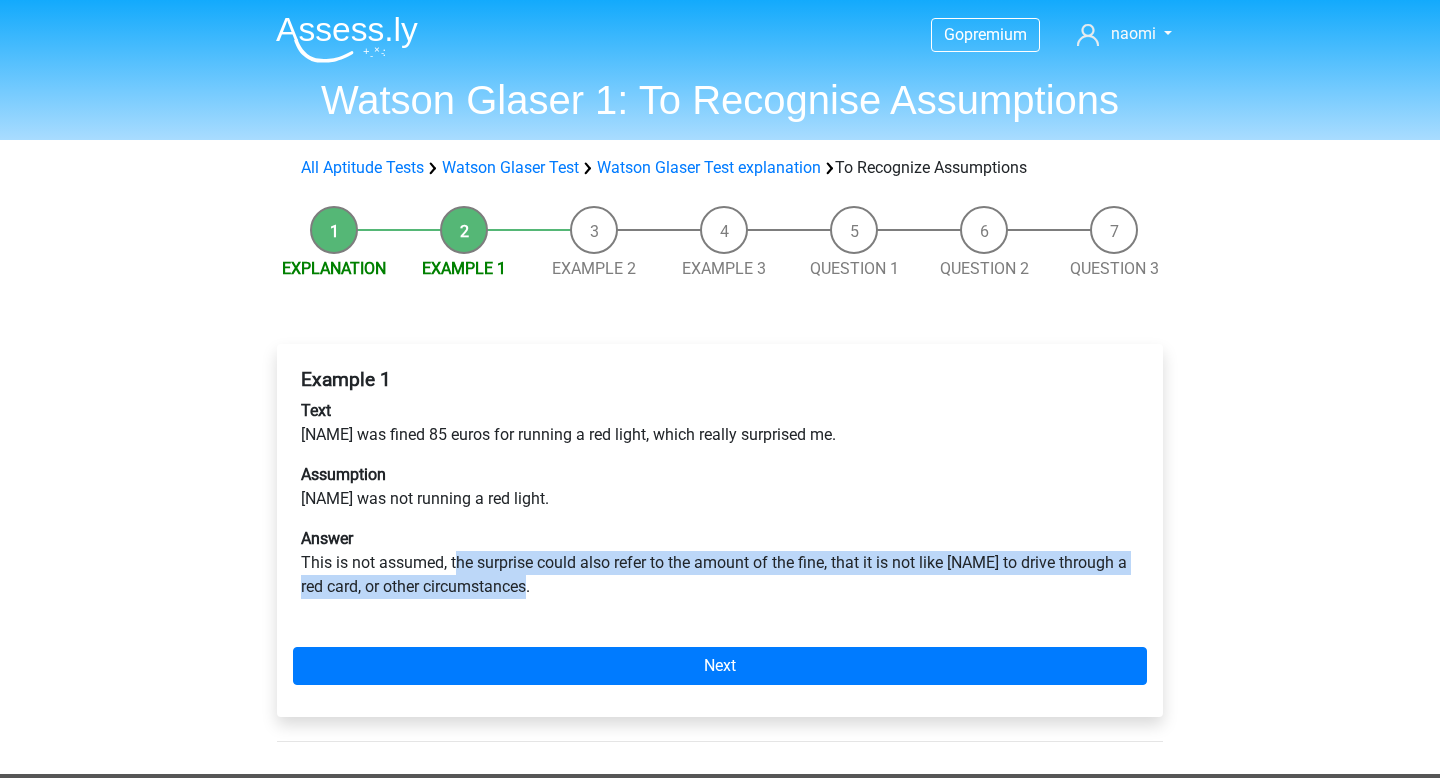 drag, startPoint x: 460, startPoint y: 562, endPoint x: 558, endPoint y: 599, distance: 104.75209 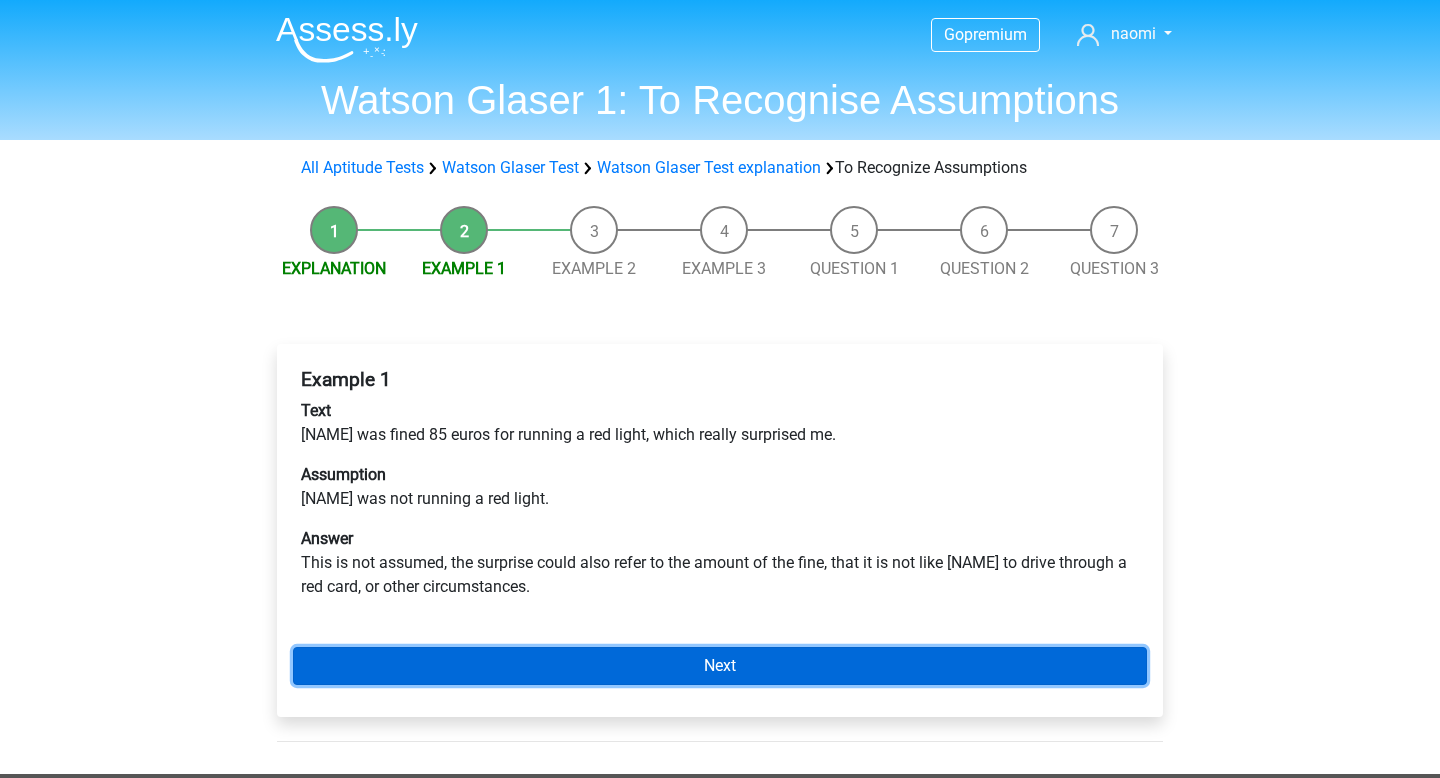 click on "Next" at bounding box center (720, 666) 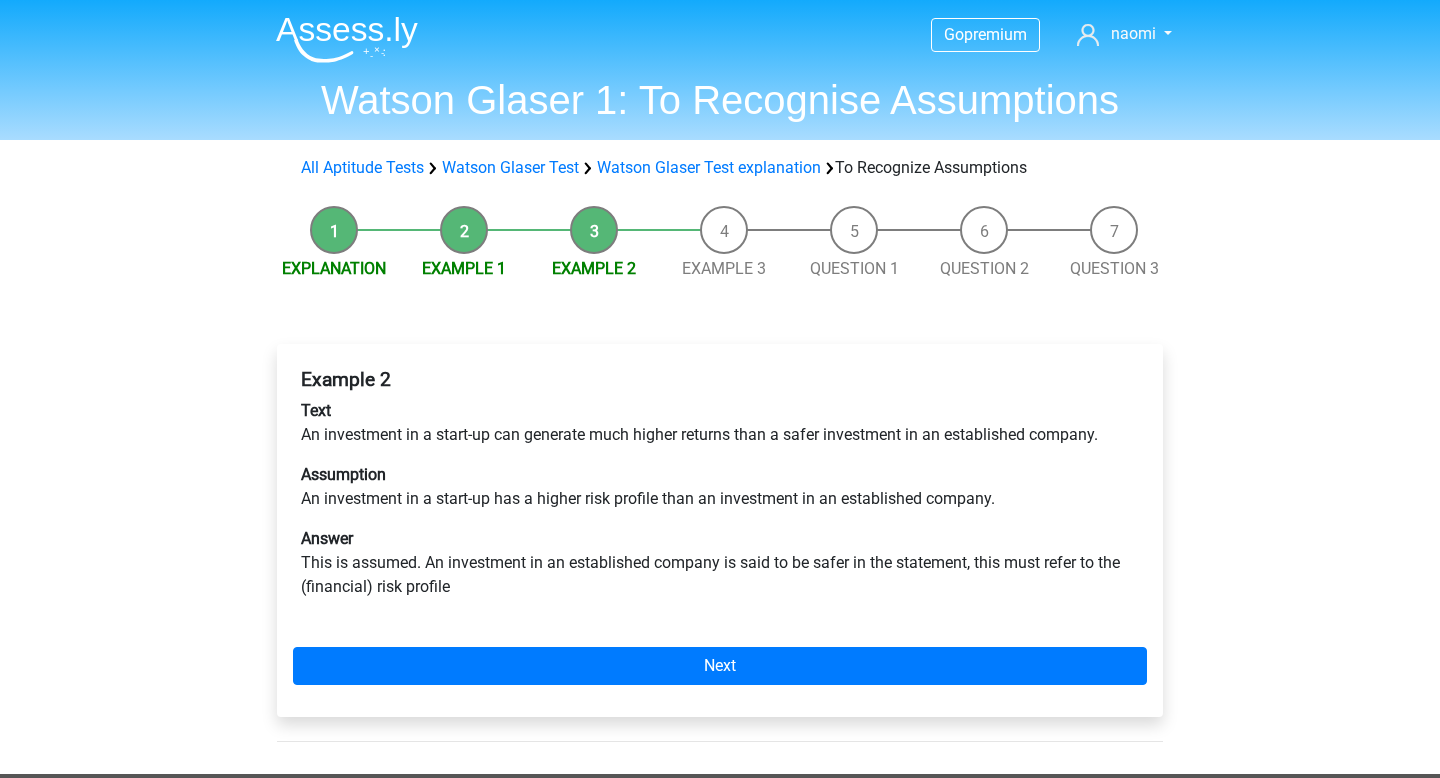 scroll, scrollTop: 0, scrollLeft: 0, axis: both 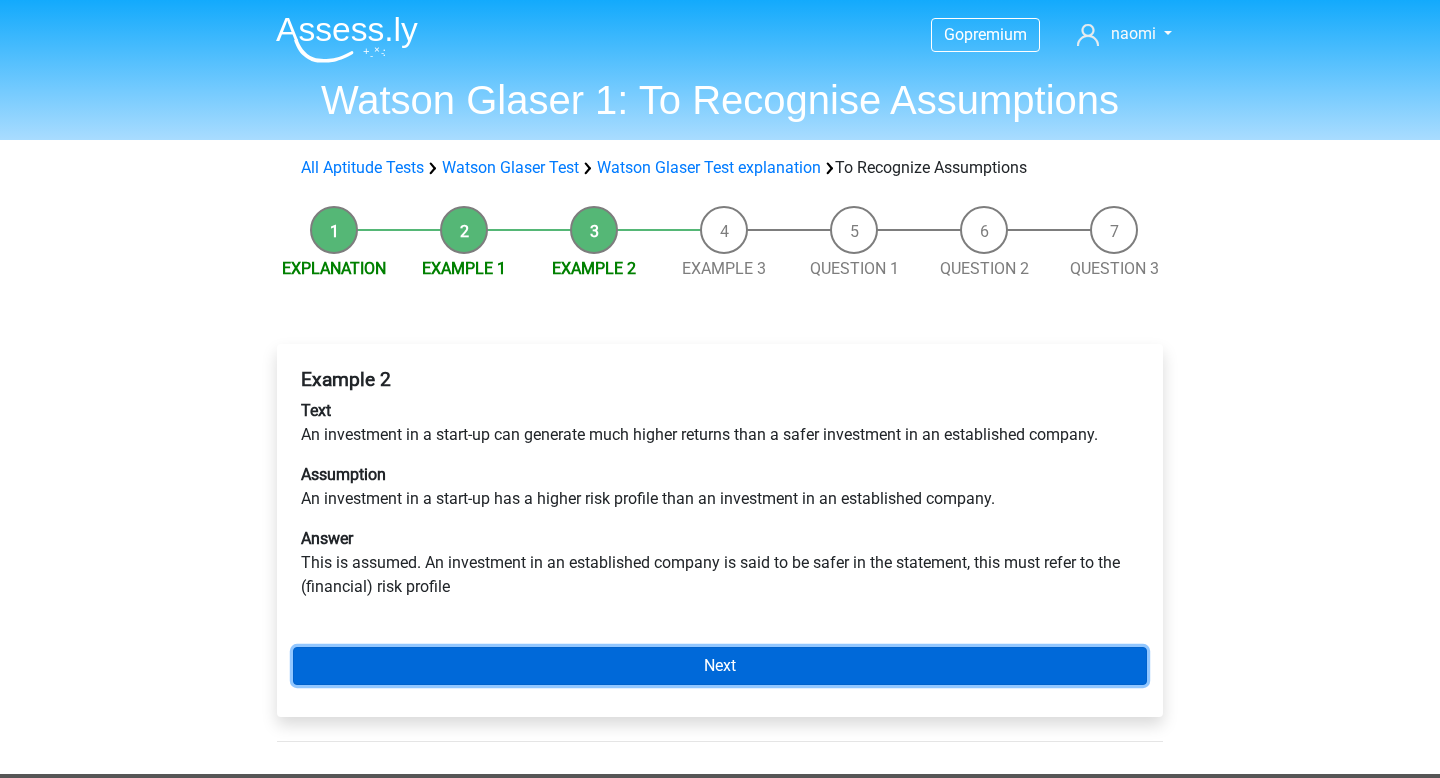click on "Next" at bounding box center (720, 666) 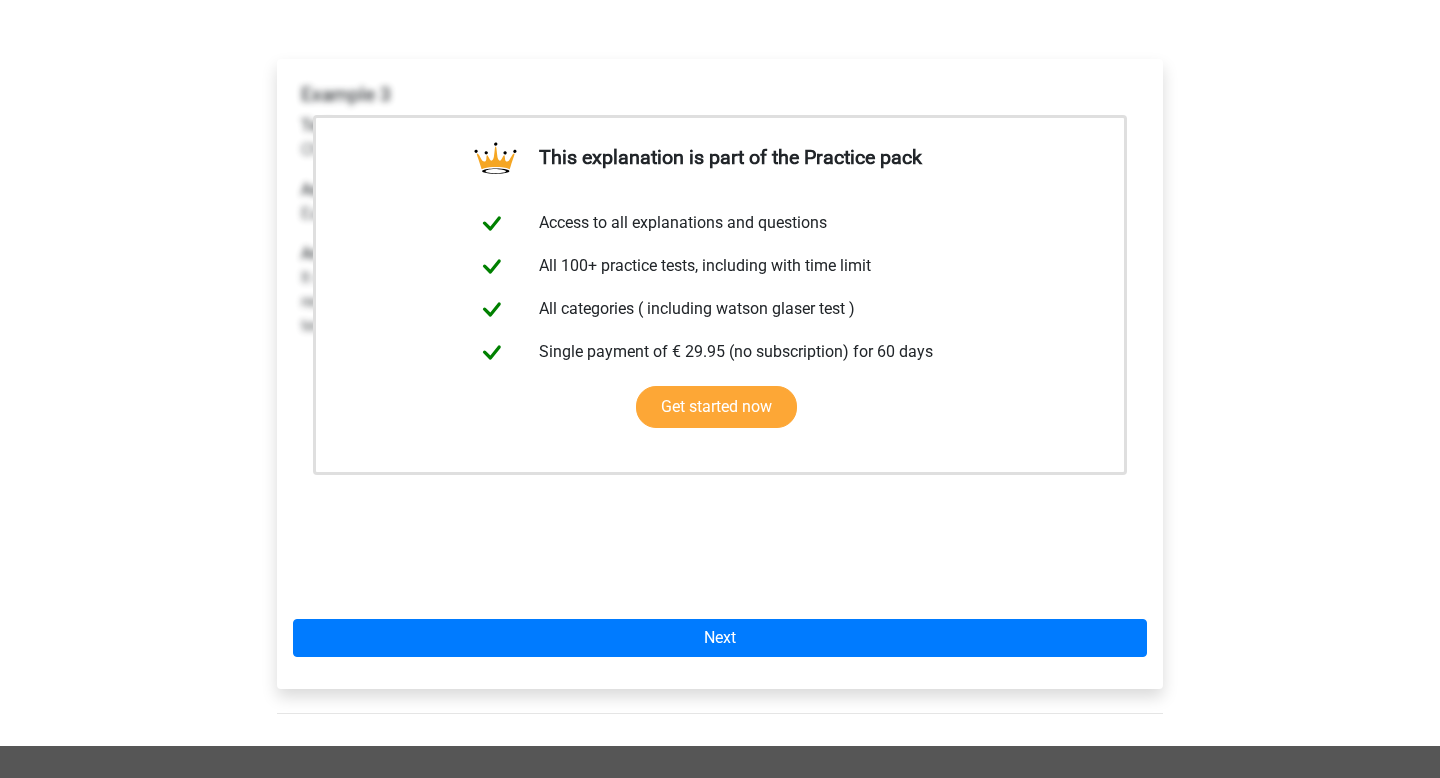 scroll, scrollTop: 286, scrollLeft: 0, axis: vertical 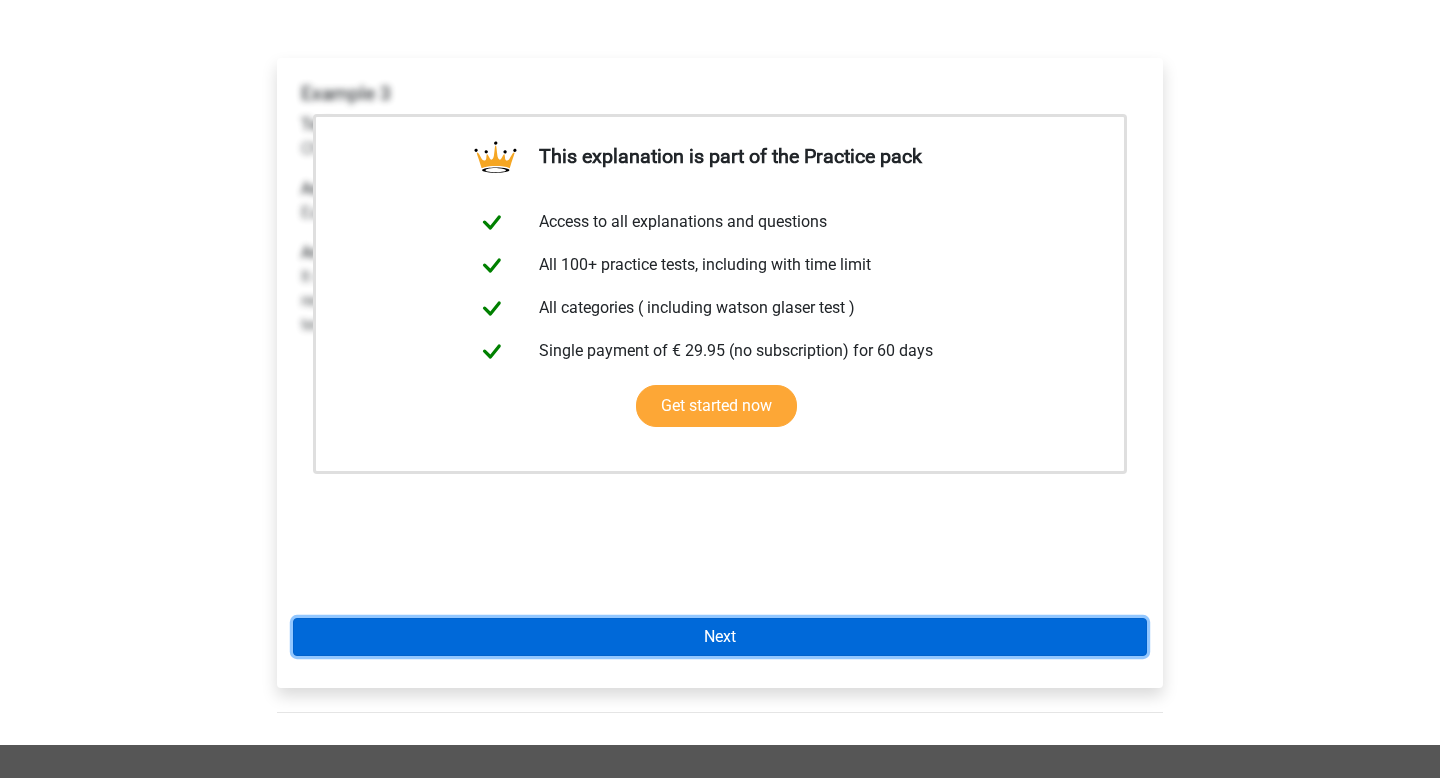 click on "Next" at bounding box center (720, 637) 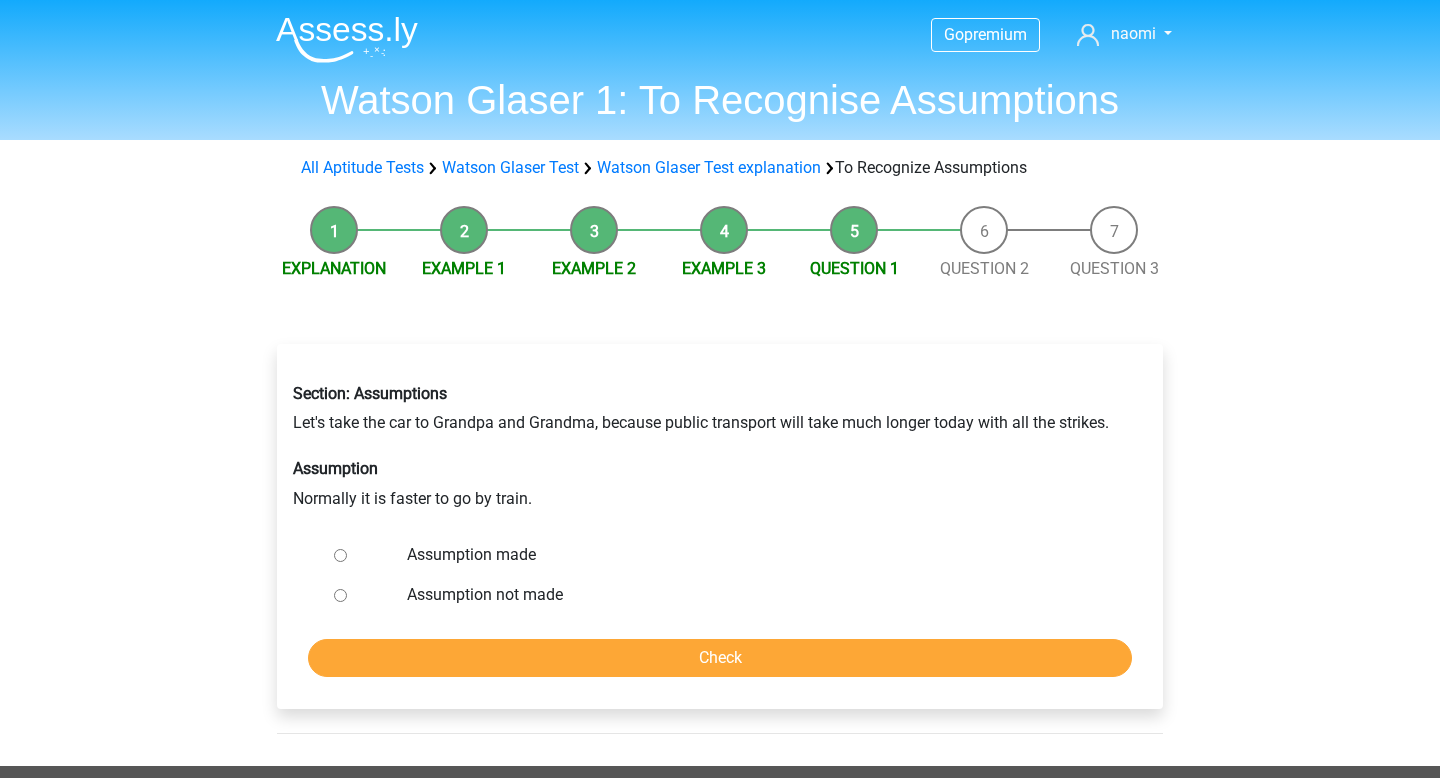 scroll, scrollTop: 0, scrollLeft: 0, axis: both 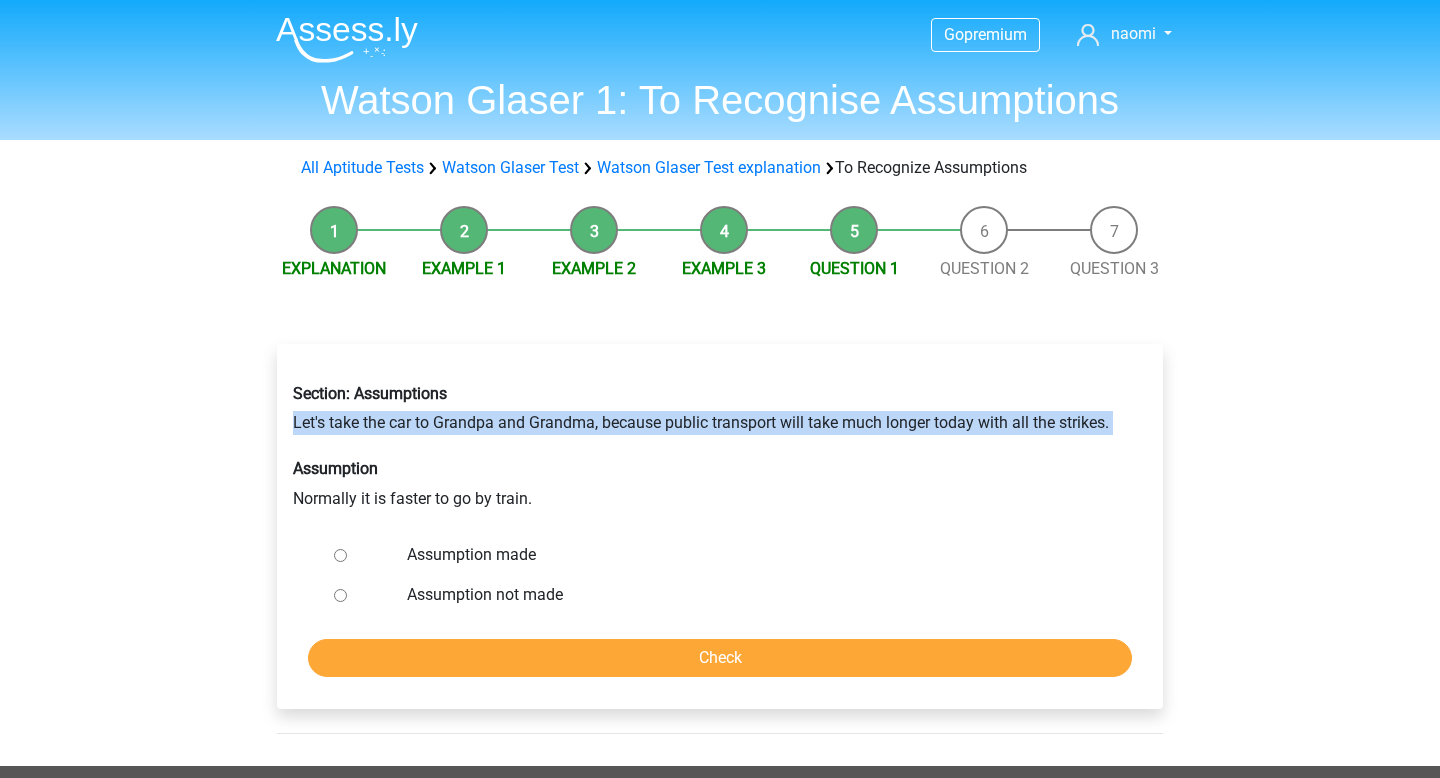 drag, startPoint x: 296, startPoint y: 429, endPoint x: 624, endPoint y: 435, distance: 328.05487 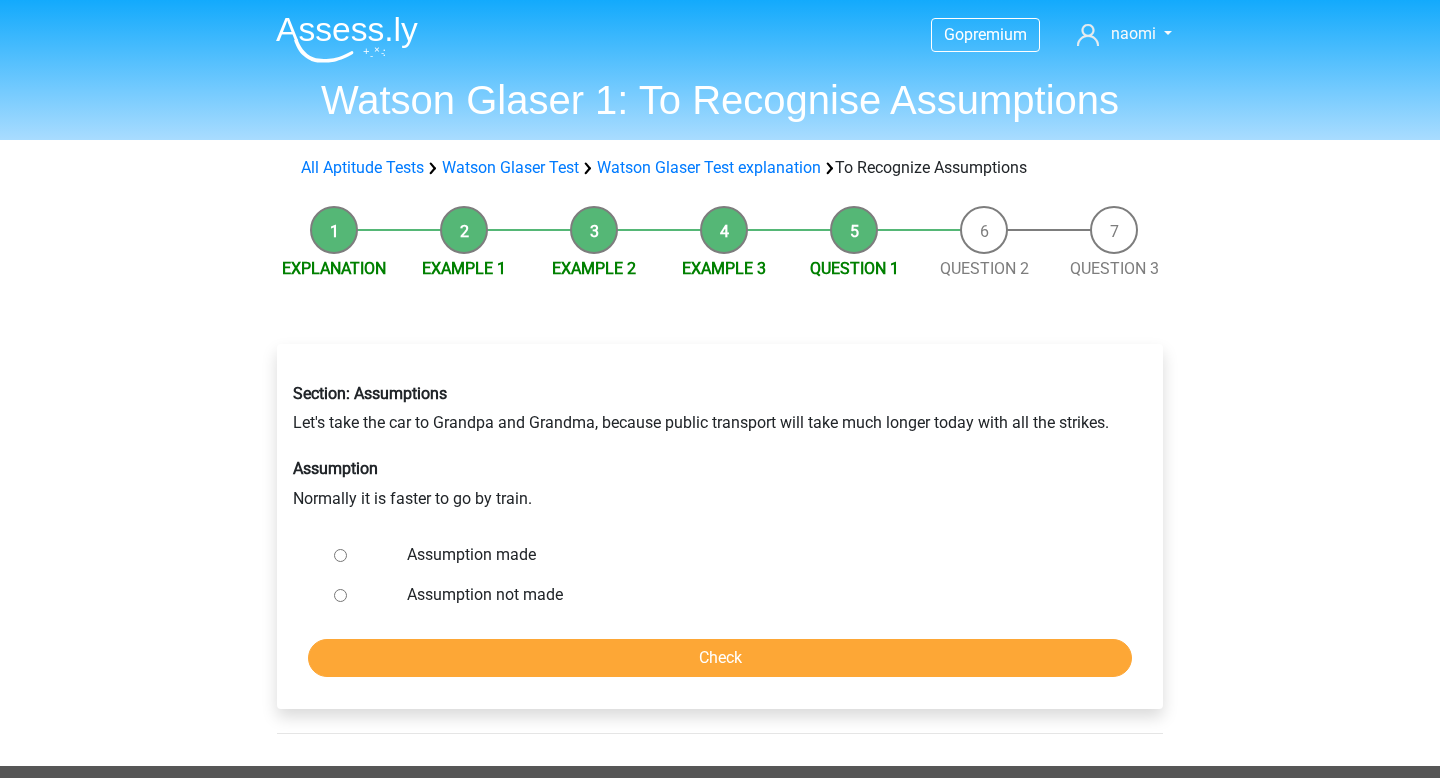 click on "Section: Assumptions Let's take the car to Grandpa and Grandma, because public transport will take much longer today with all the strikes. Assumption Normally it is faster to go by train." at bounding box center [720, 447] 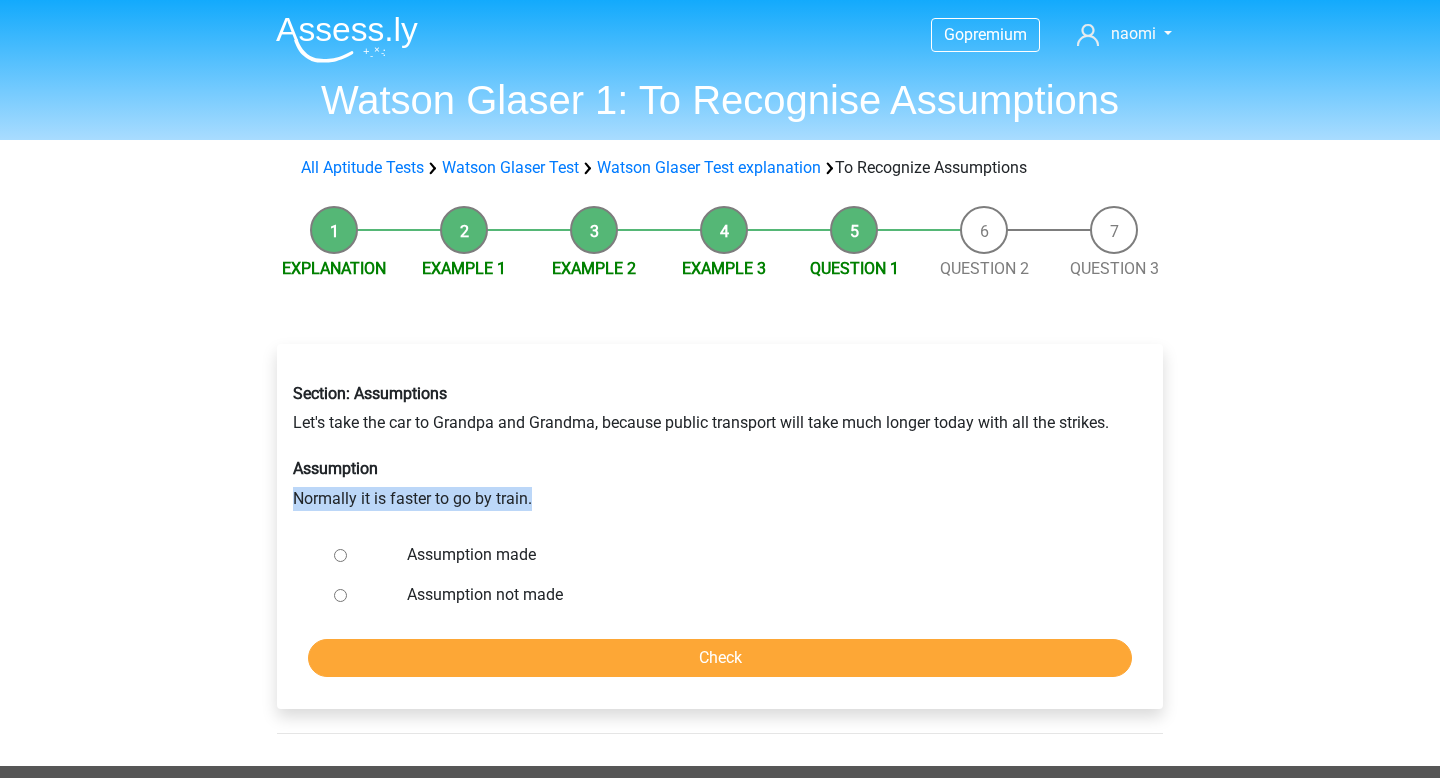 drag, startPoint x: 293, startPoint y: 497, endPoint x: 557, endPoint y: 507, distance: 264.18933 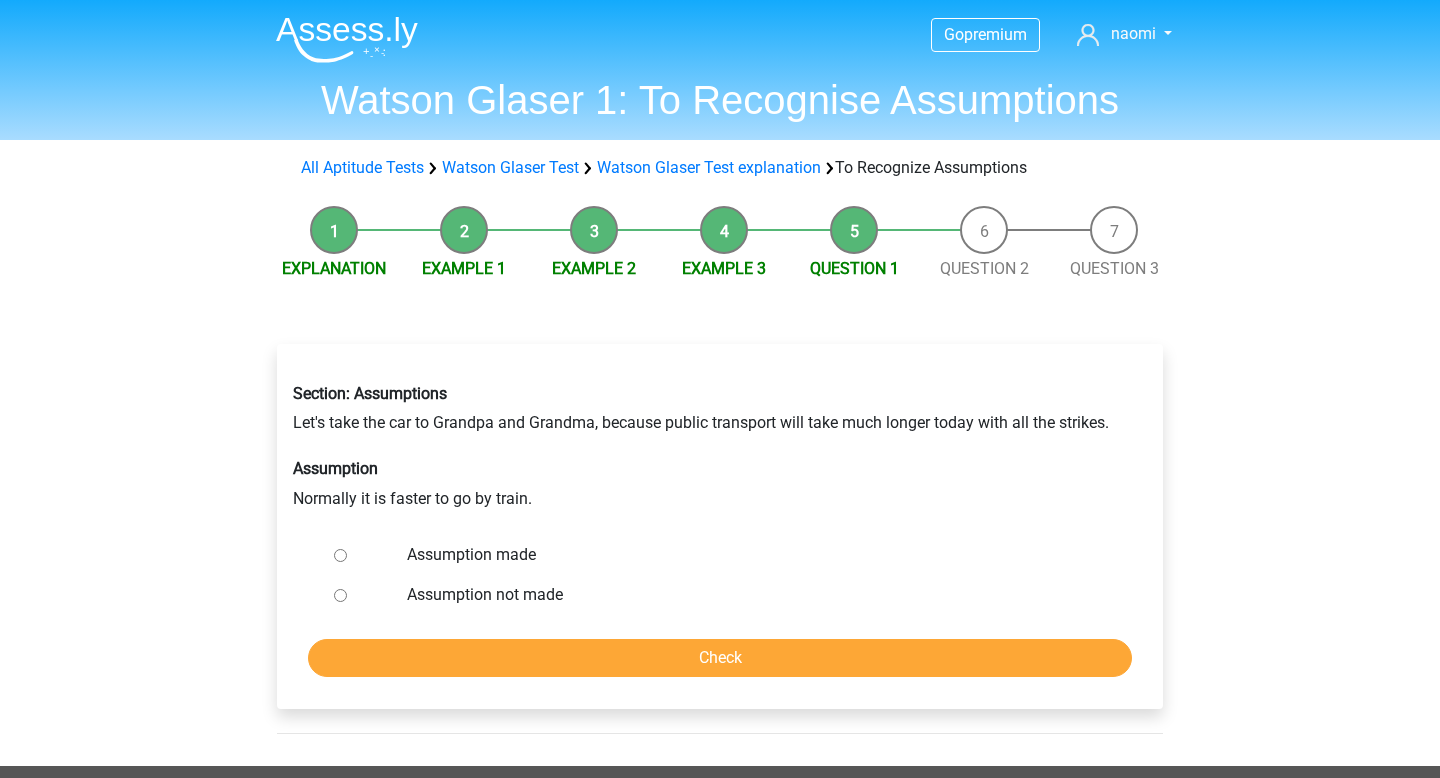 click on "Assumption not made" at bounding box center [340, 595] 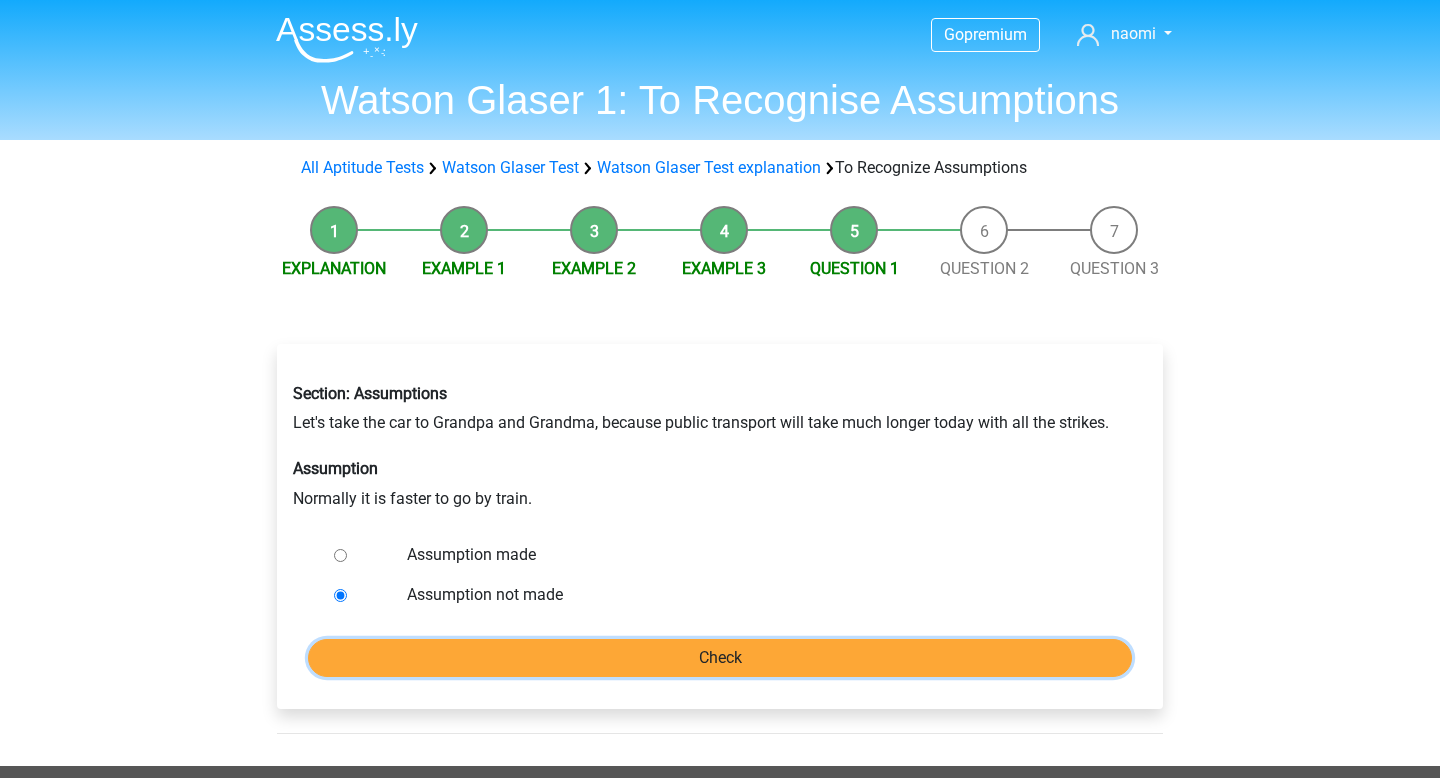 click on "Check" at bounding box center [720, 658] 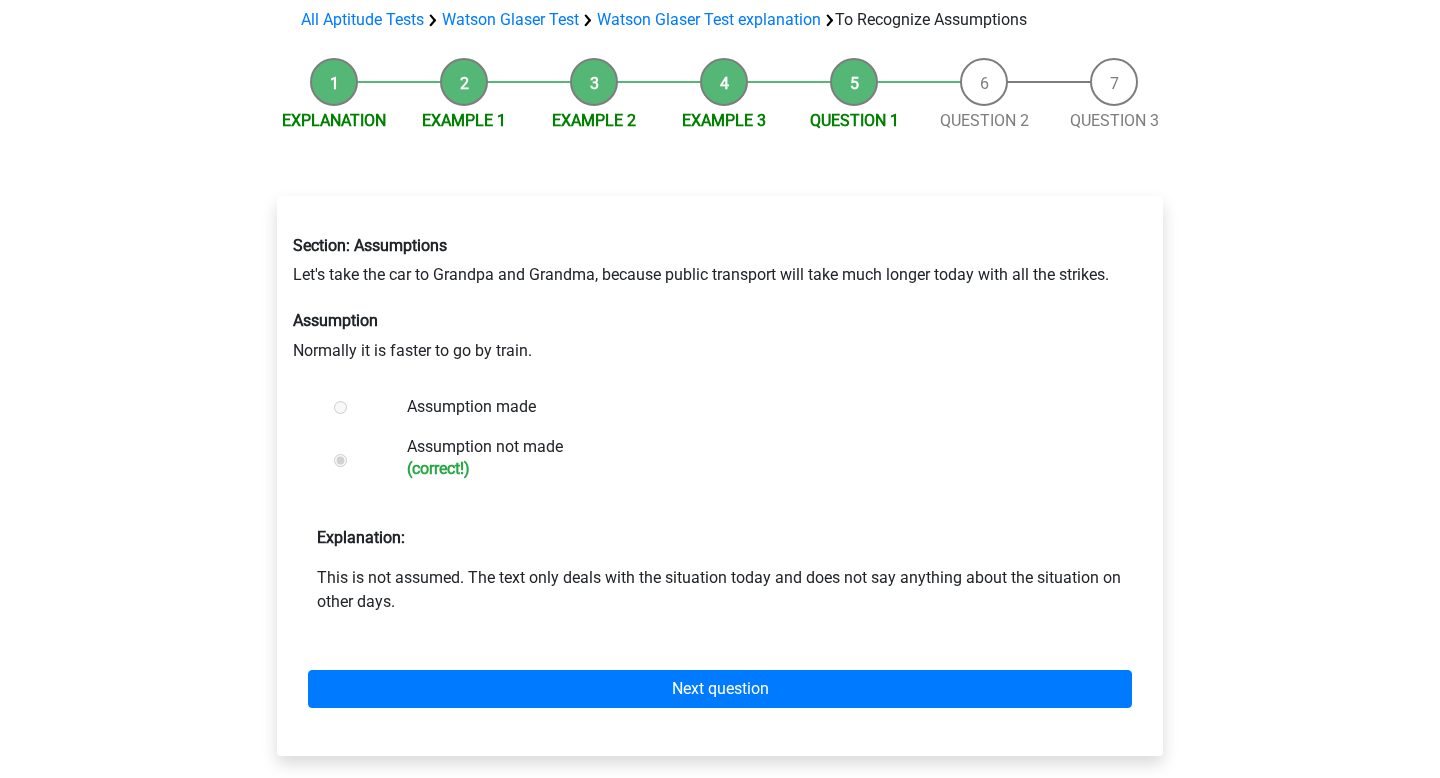 scroll, scrollTop: 152, scrollLeft: 0, axis: vertical 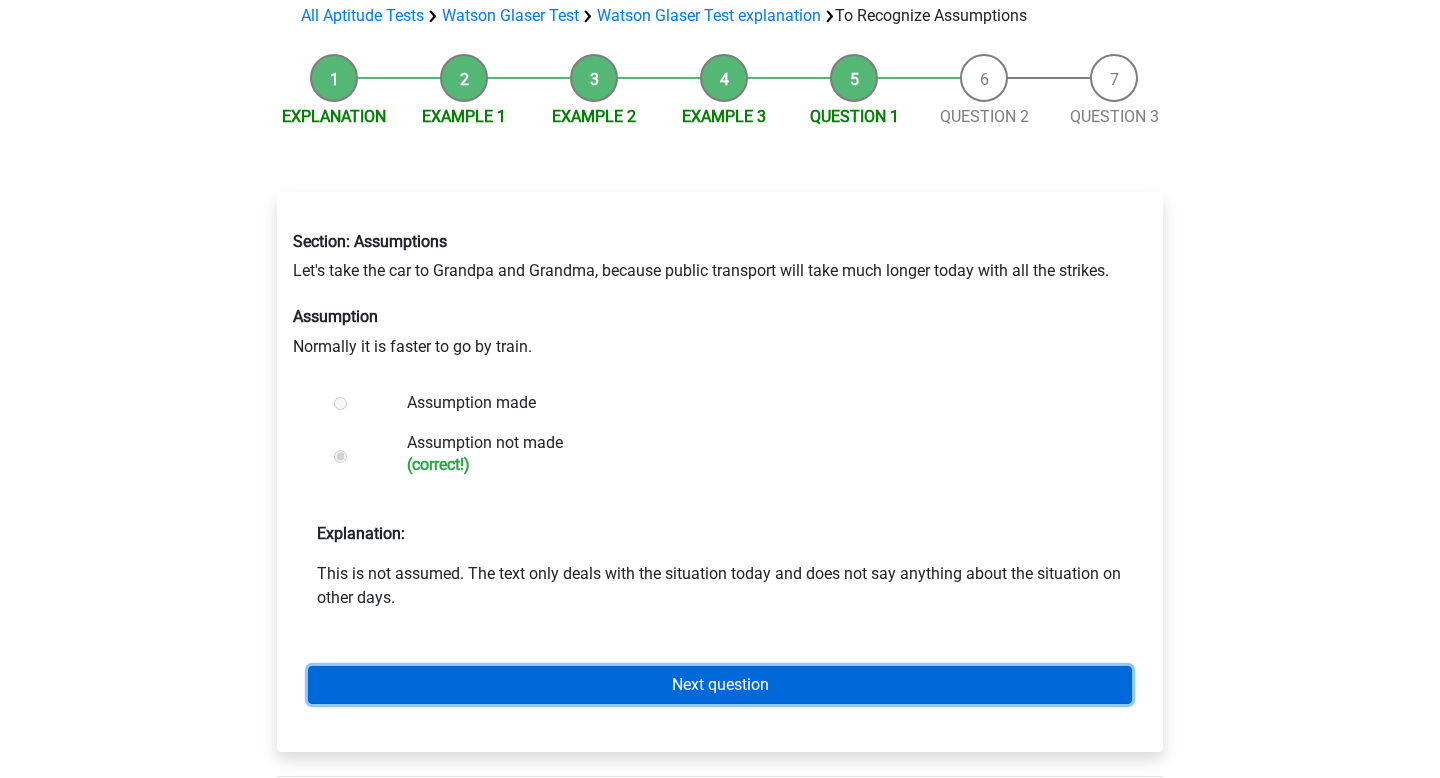 click on "Next question" at bounding box center (720, 685) 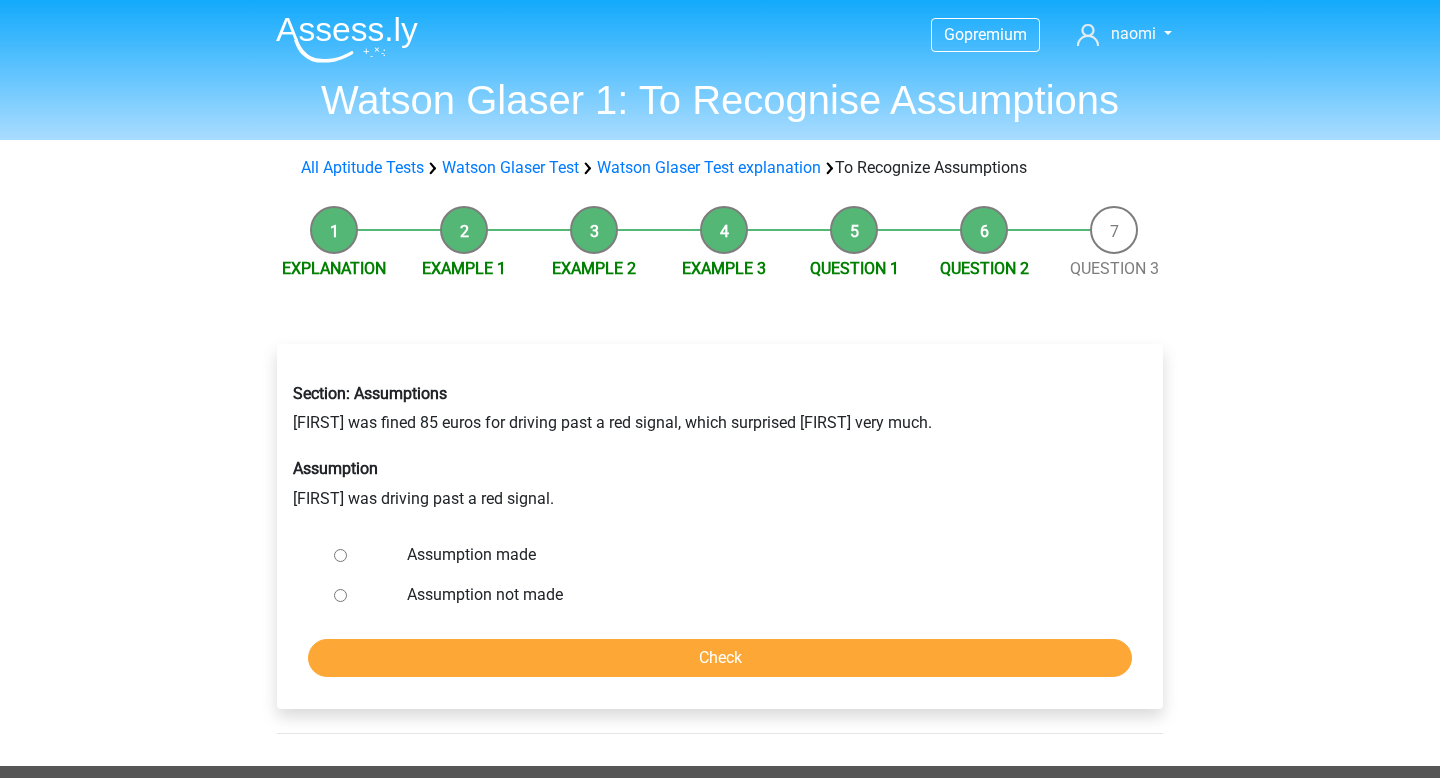 scroll, scrollTop: 0, scrollLeft: 0, axis: both 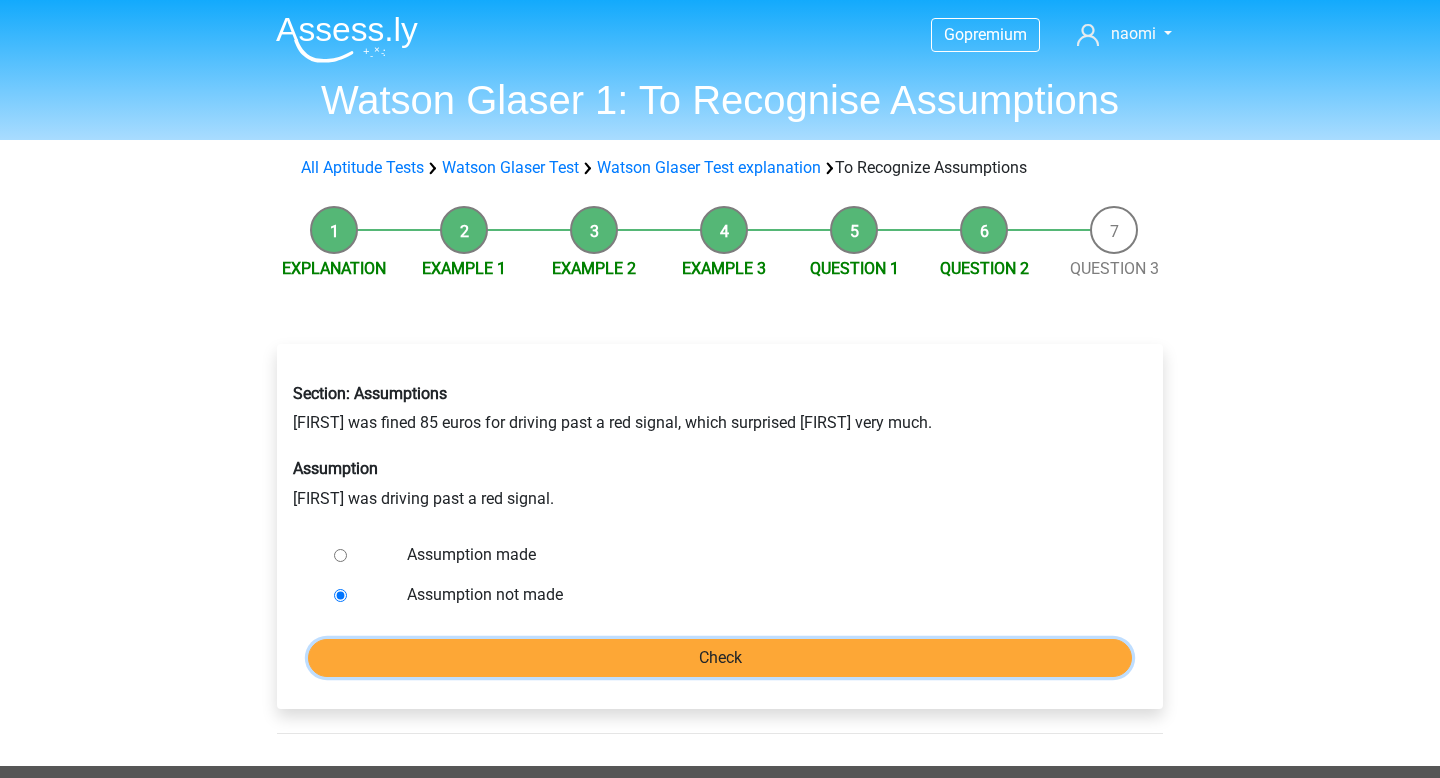 click on "Check" at bounding box center [720, 658] 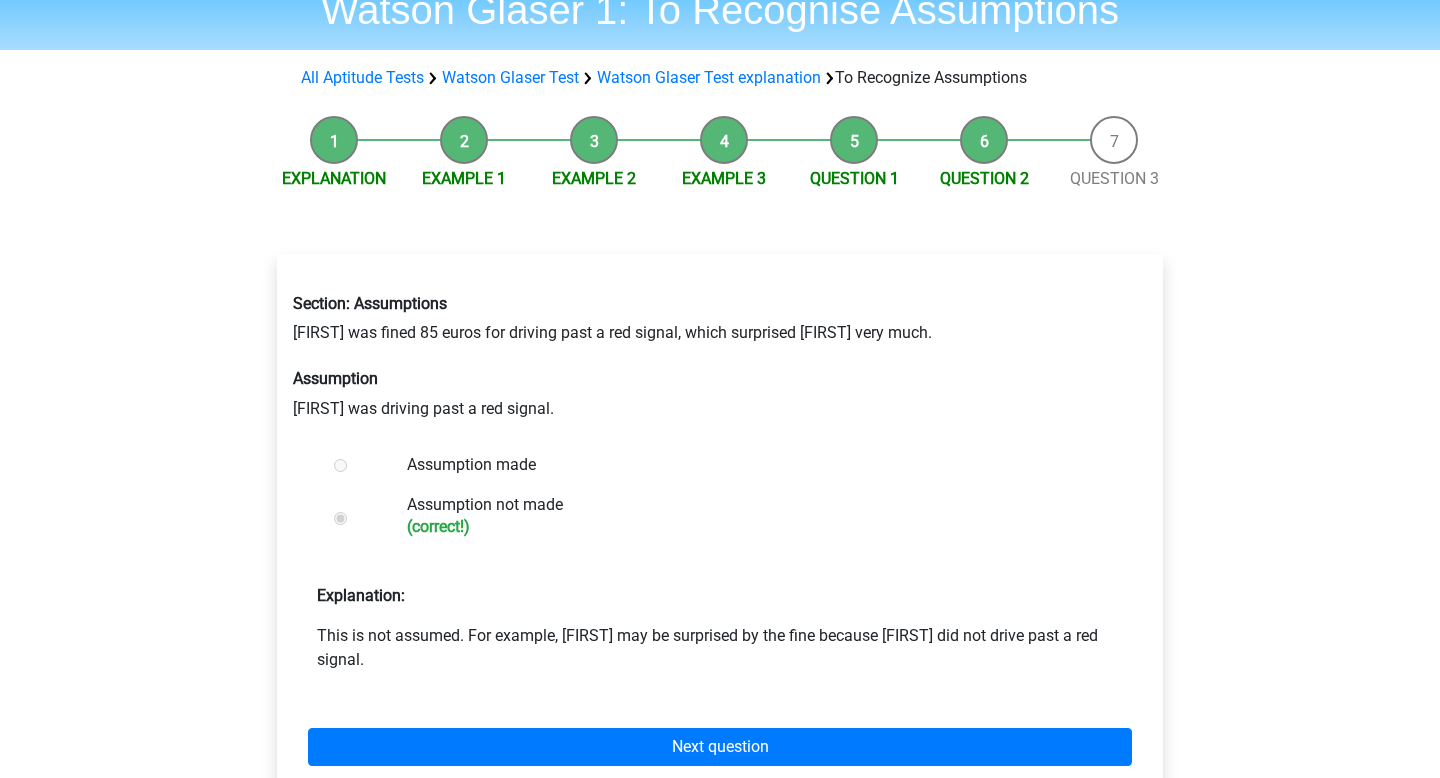 scroll, scrollTop: 96, scrollLeft: 0, axis: vertical 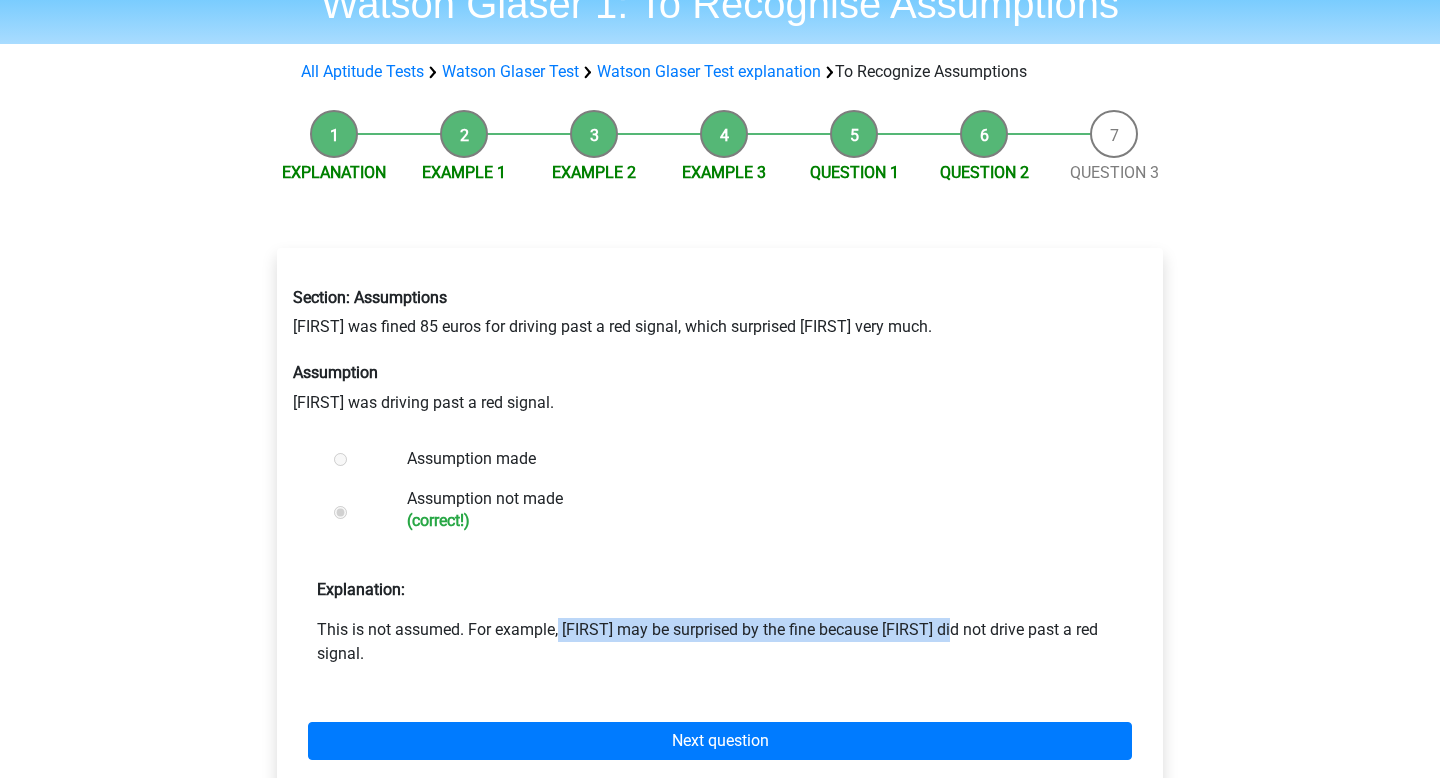 drag, startPoint x: 384, startPoint y: 637, endPoint x: 785, endPoint y: 621, distance: 401.31906 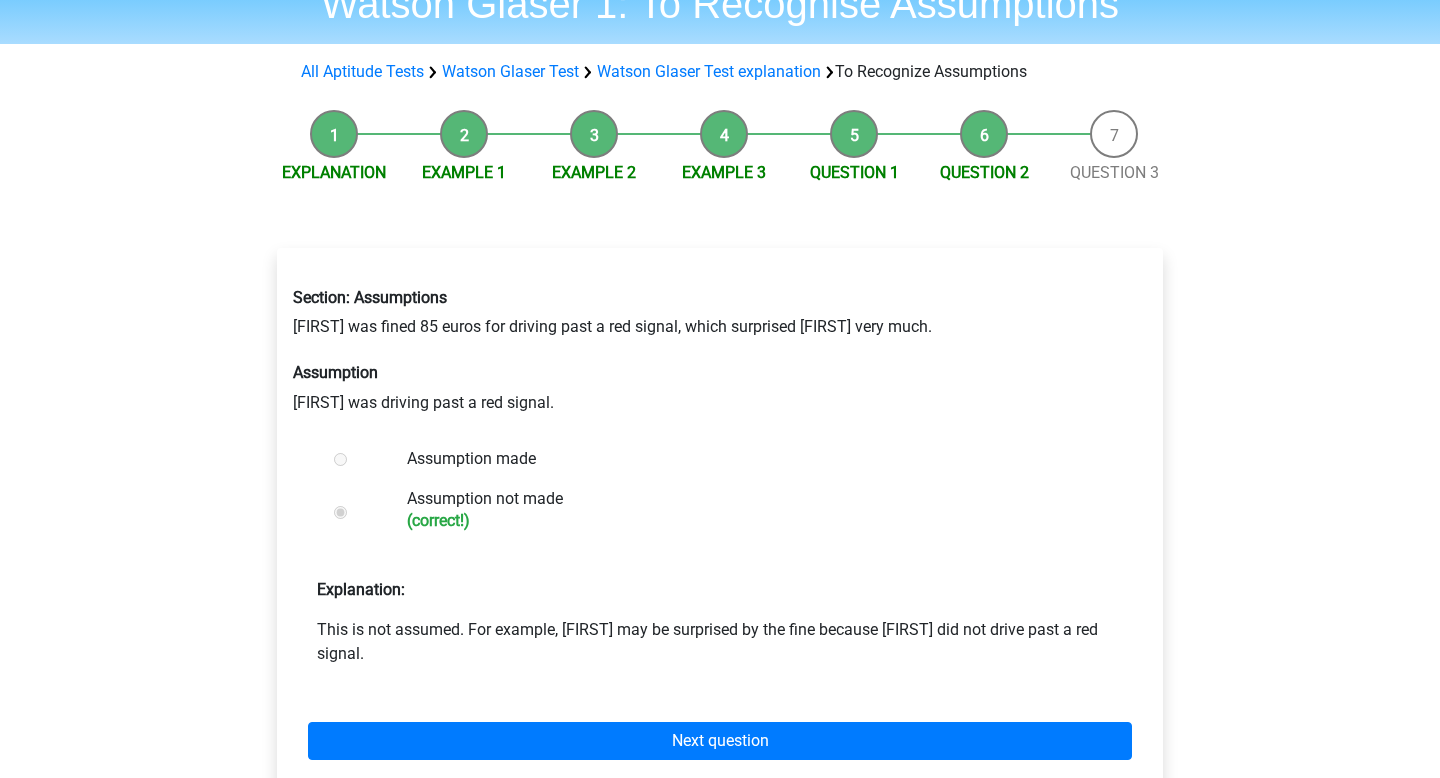 click on "Explanation:" at bounding box center [720, 582] 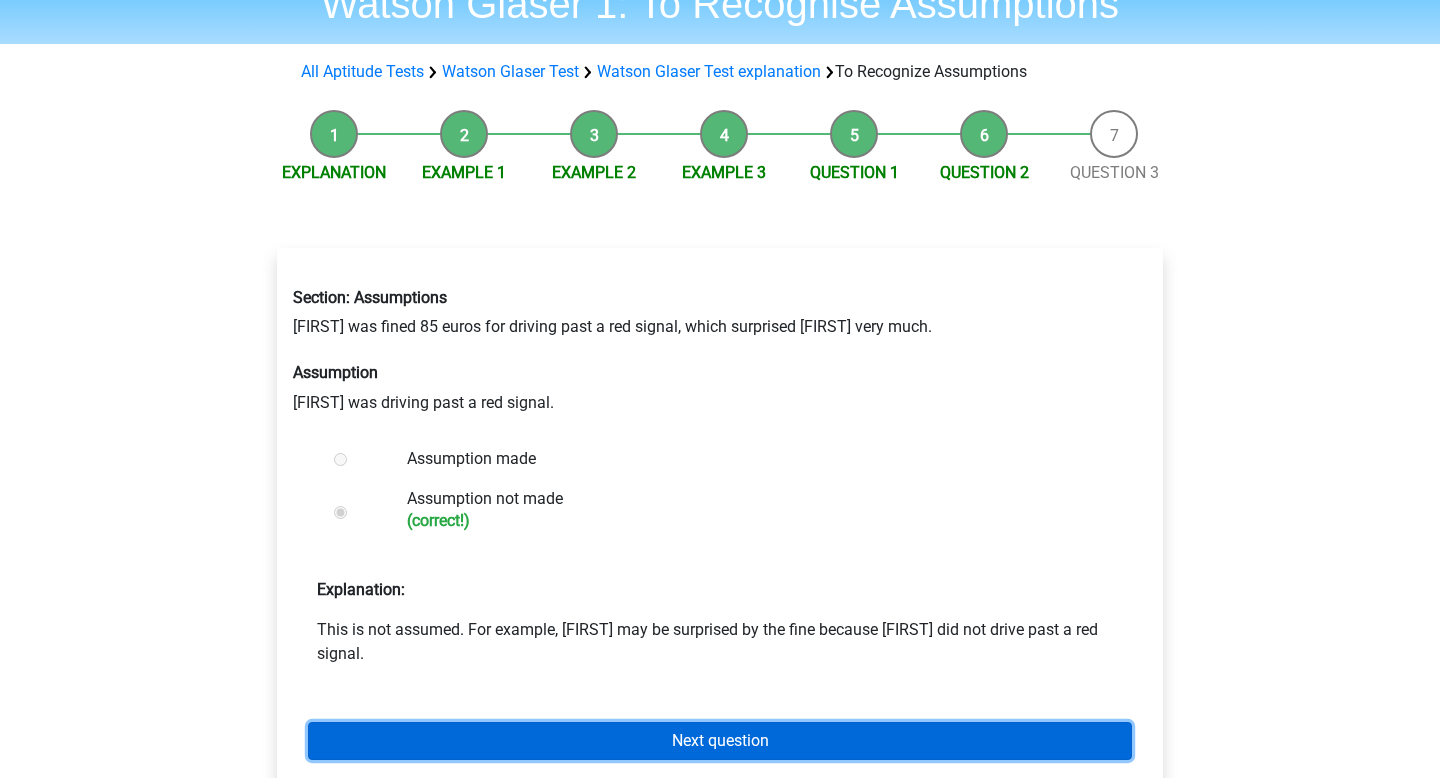 click on "Next question" at bounding box center (720, 741) 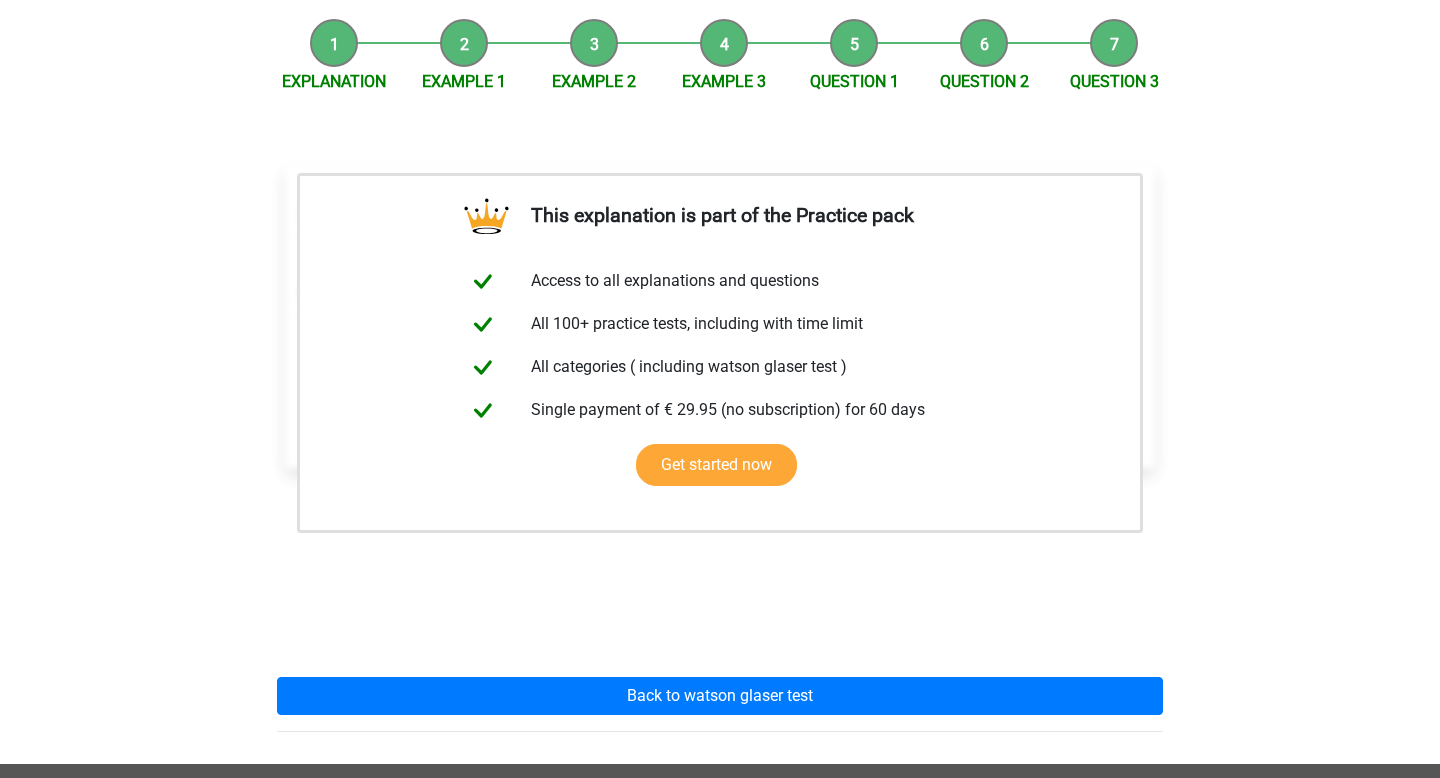 scroll, scrollTop: 210, scrollLeft: 0, axis: vertical 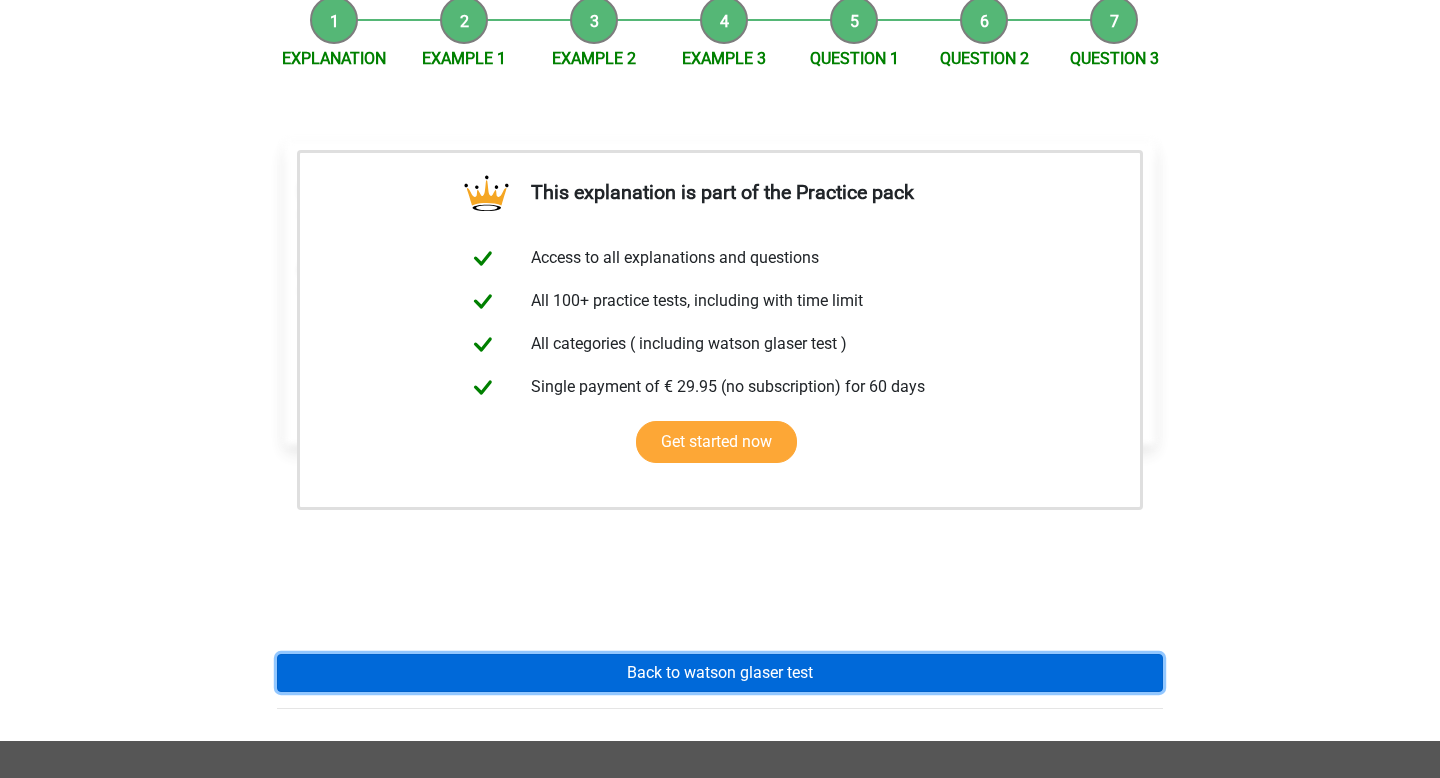 click on "Back to watson glaser test" at bounding box center [720, 673] 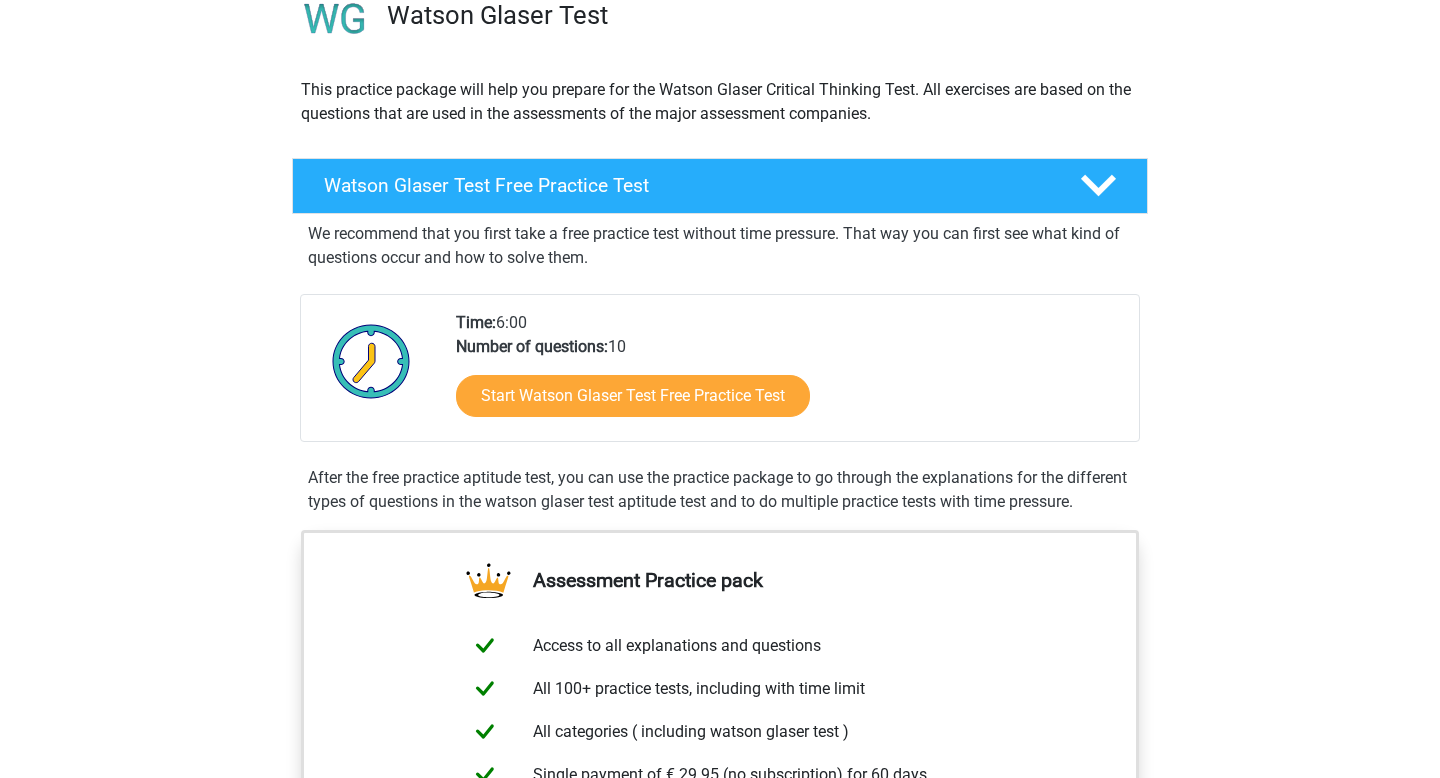 scroll, scrollTop: 166, scrollLeft: 0, axis: vertical 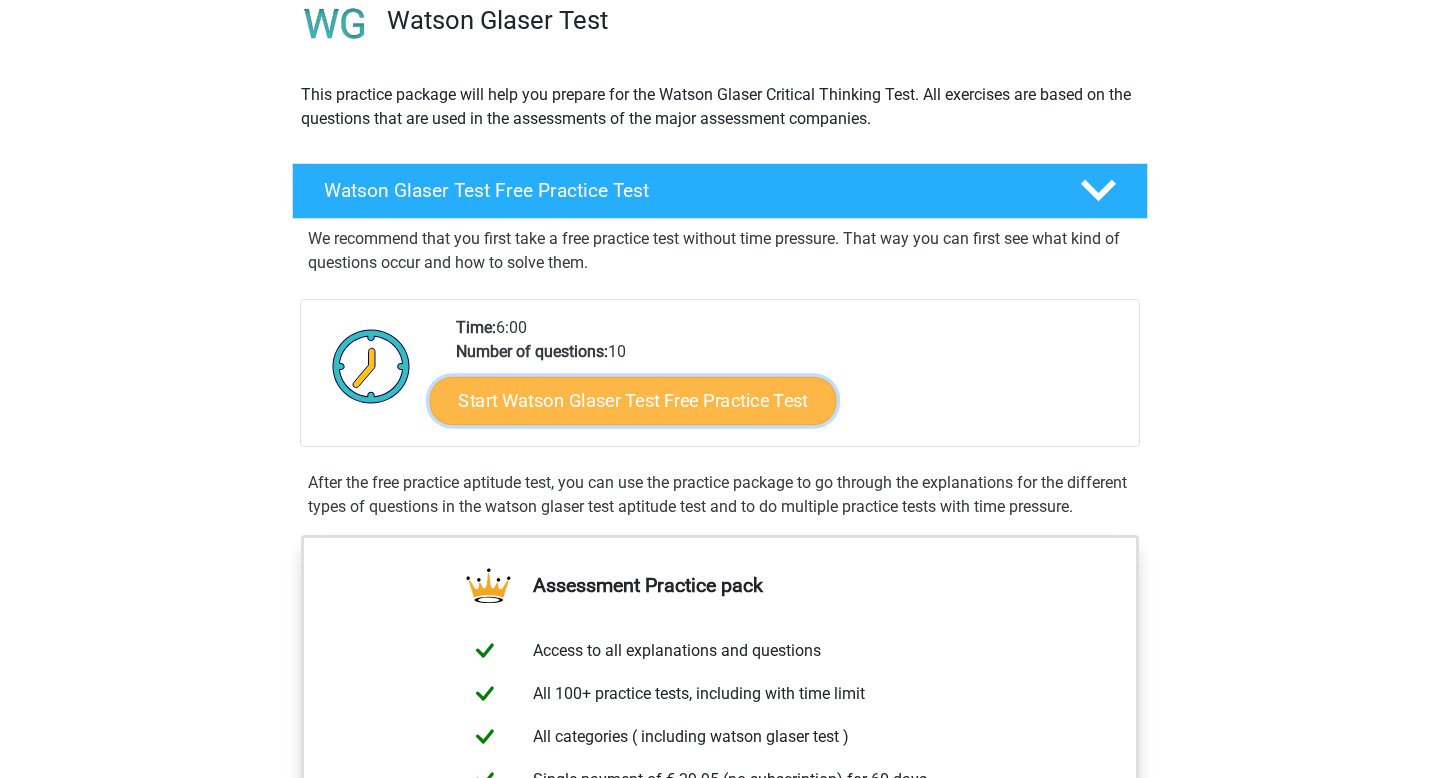 click on "Start Watson Glaser Test
Free Practice Test" at bounding box center (633, 401) 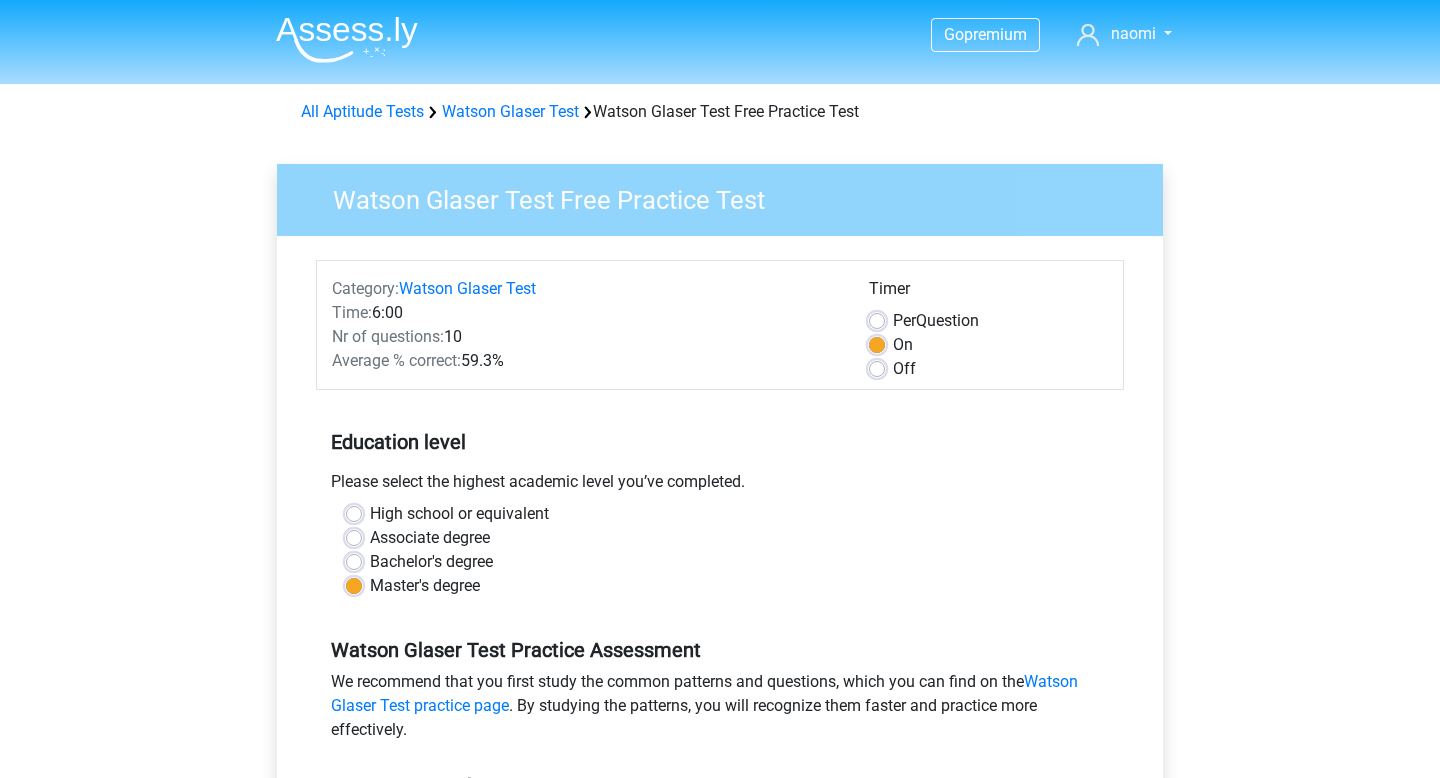 scroll, scrollTop: 53, scrollLeft: 0, axis: vertical 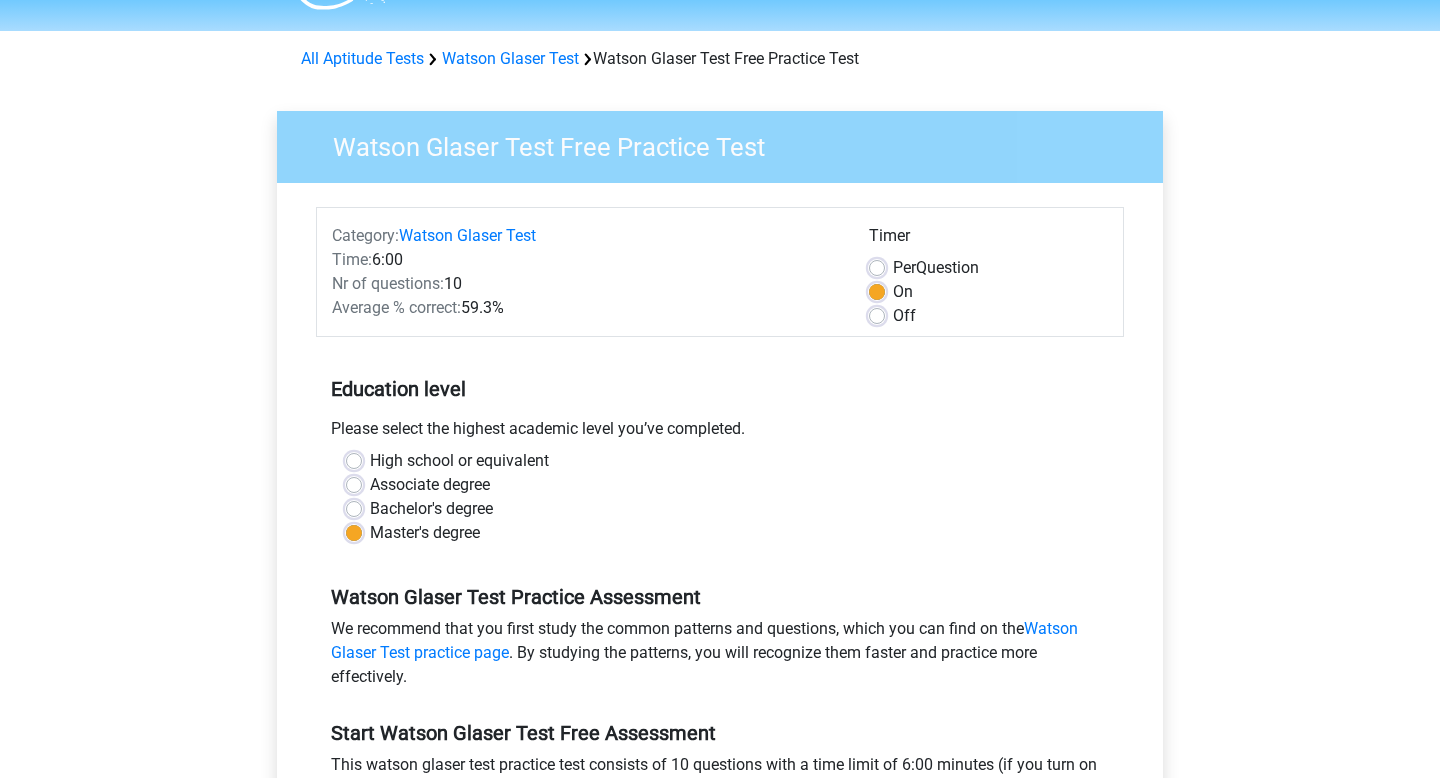 click on "Bachelor's degree" at bounding box center [431, 509] 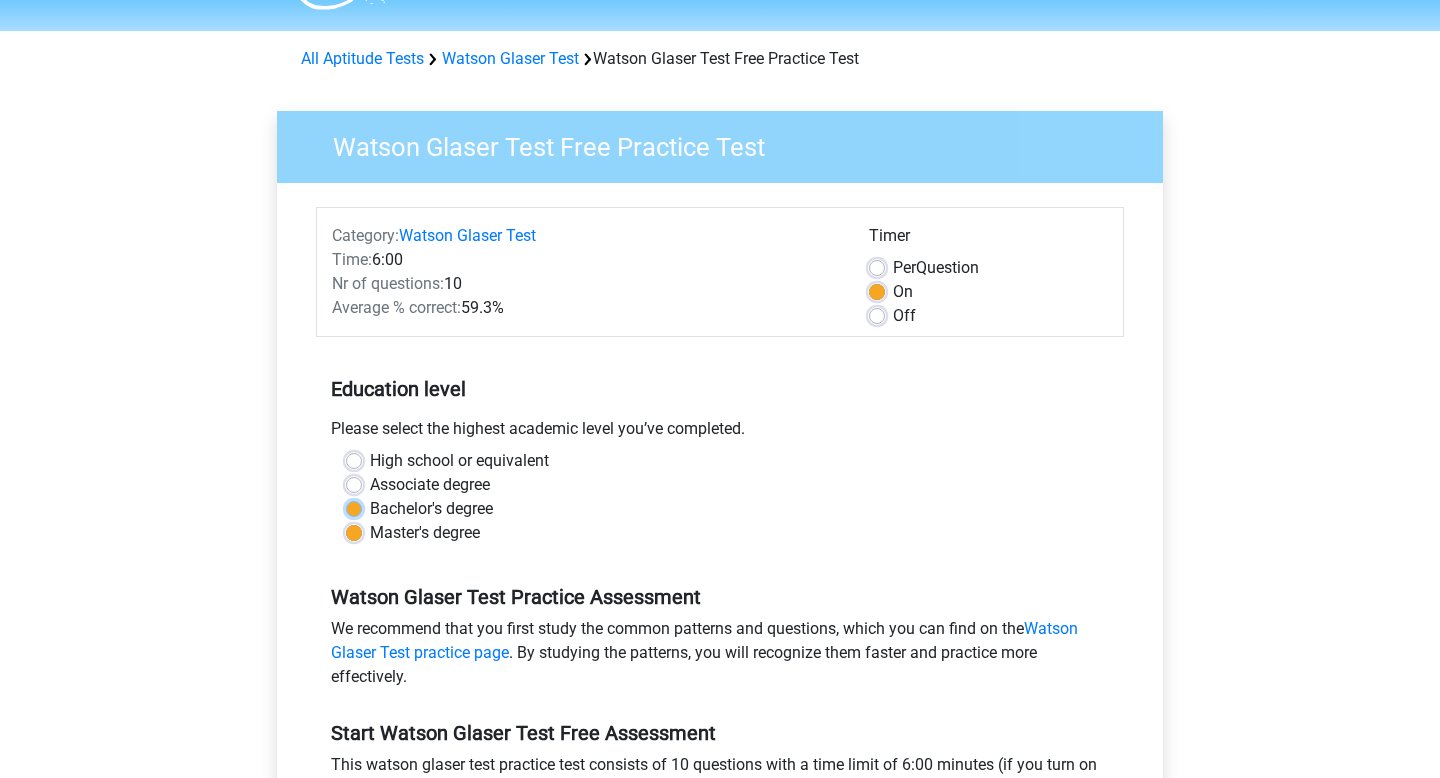 click on "Bachelor's degree" at bounding box center (354, 507) 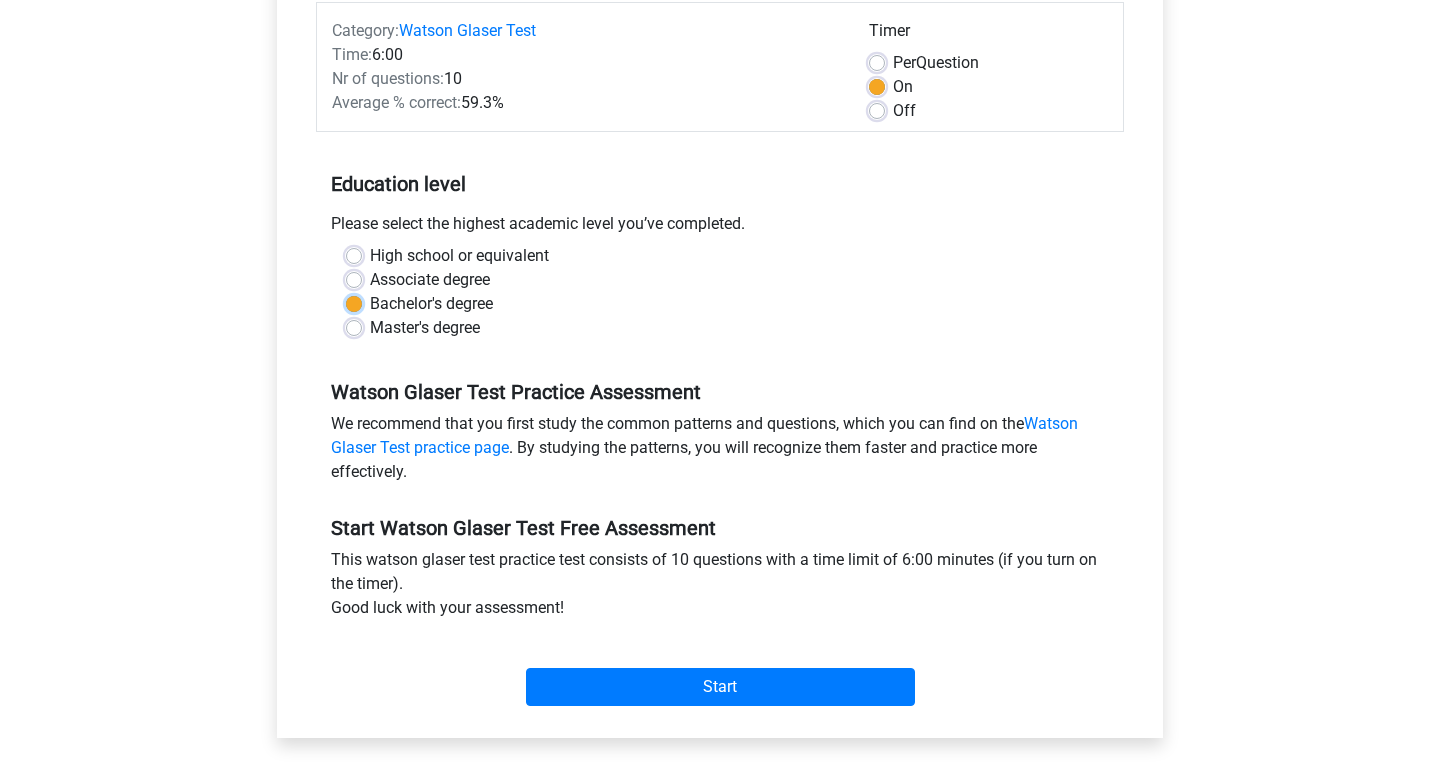 scroll, scrollTop: 271, scrollLeft: 0, axis: vertical 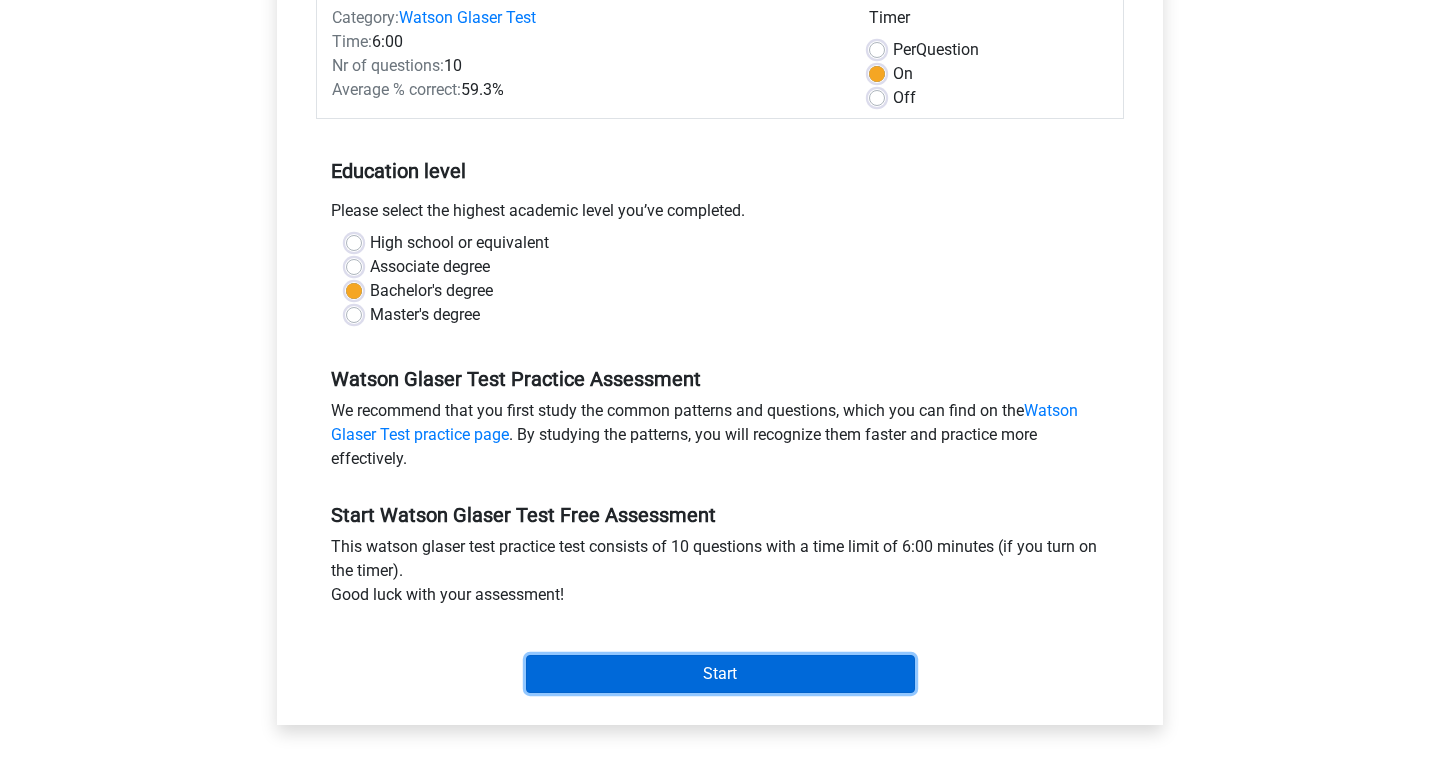 click on "Start" at bounding box center (720, 674) 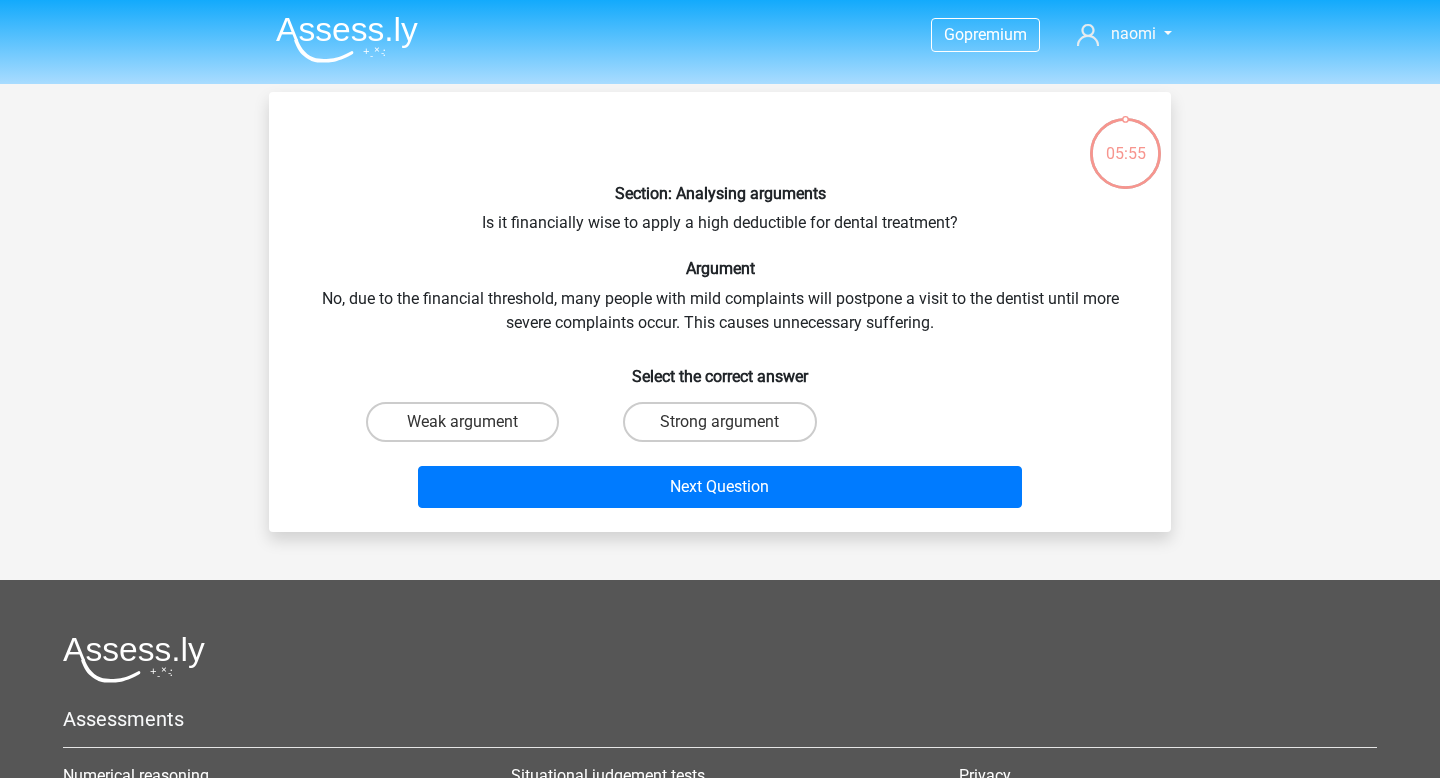 scroll, scrollTop: 1, scrollLeft: 0, axis: vertical 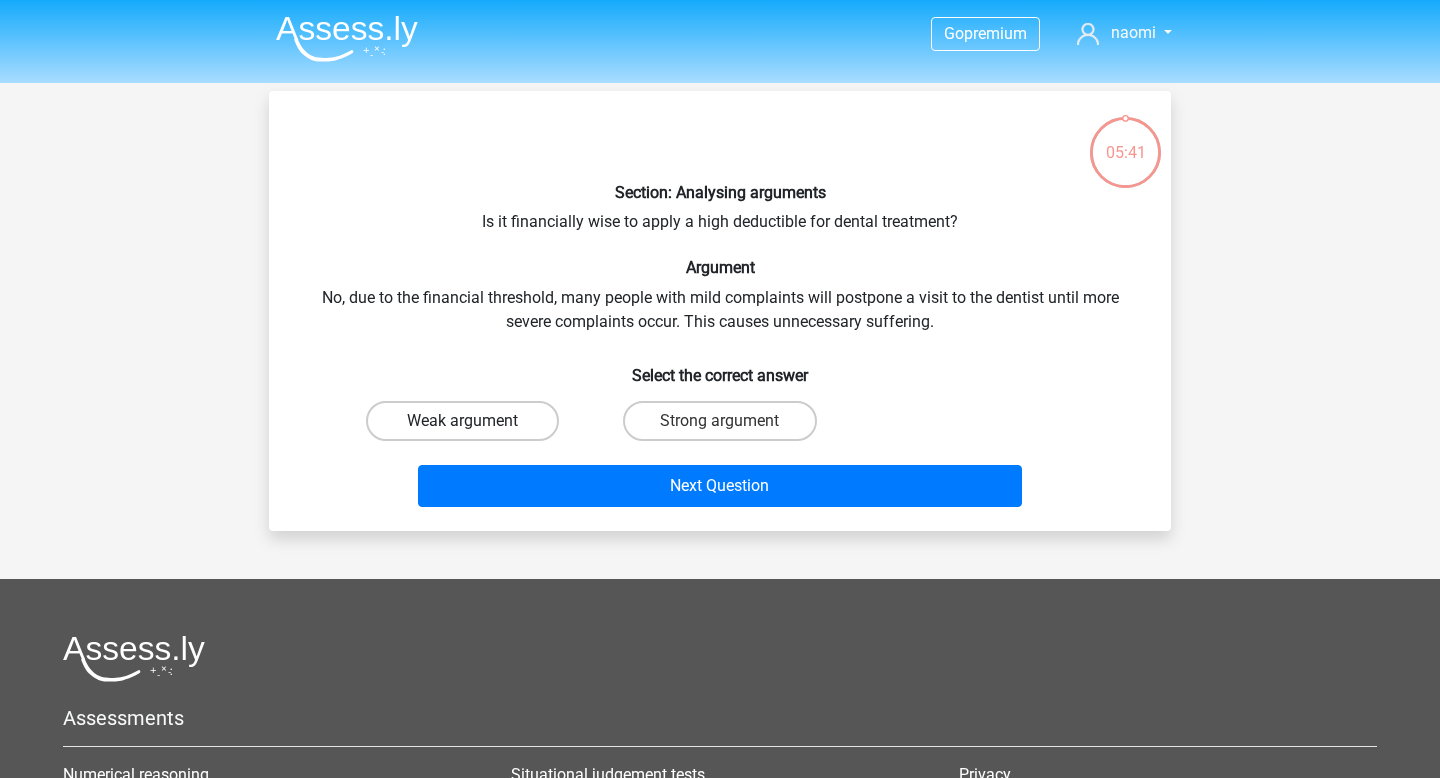 click on "Weak argument" at bounding box center (462, 421) 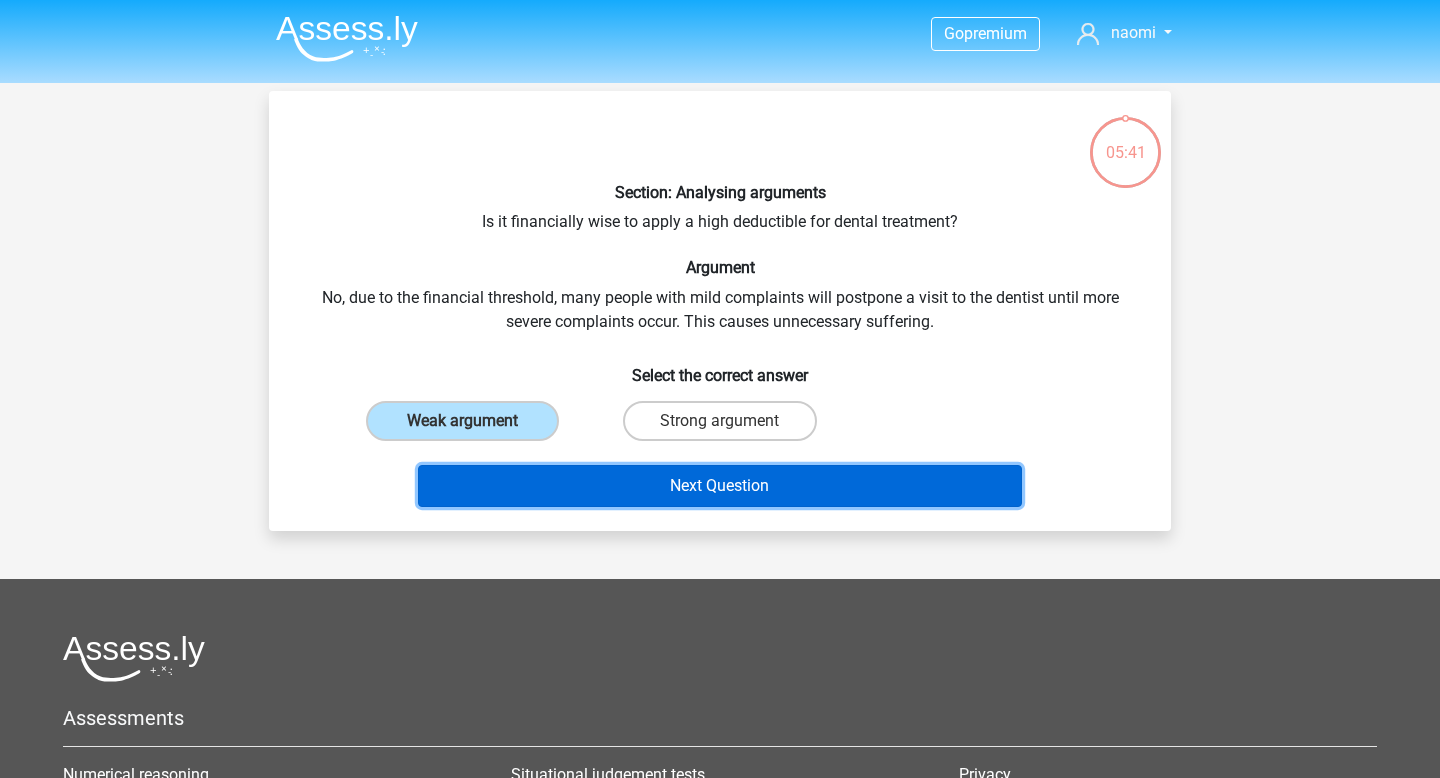 click on "Next Question" at bounding box center (720, 486) 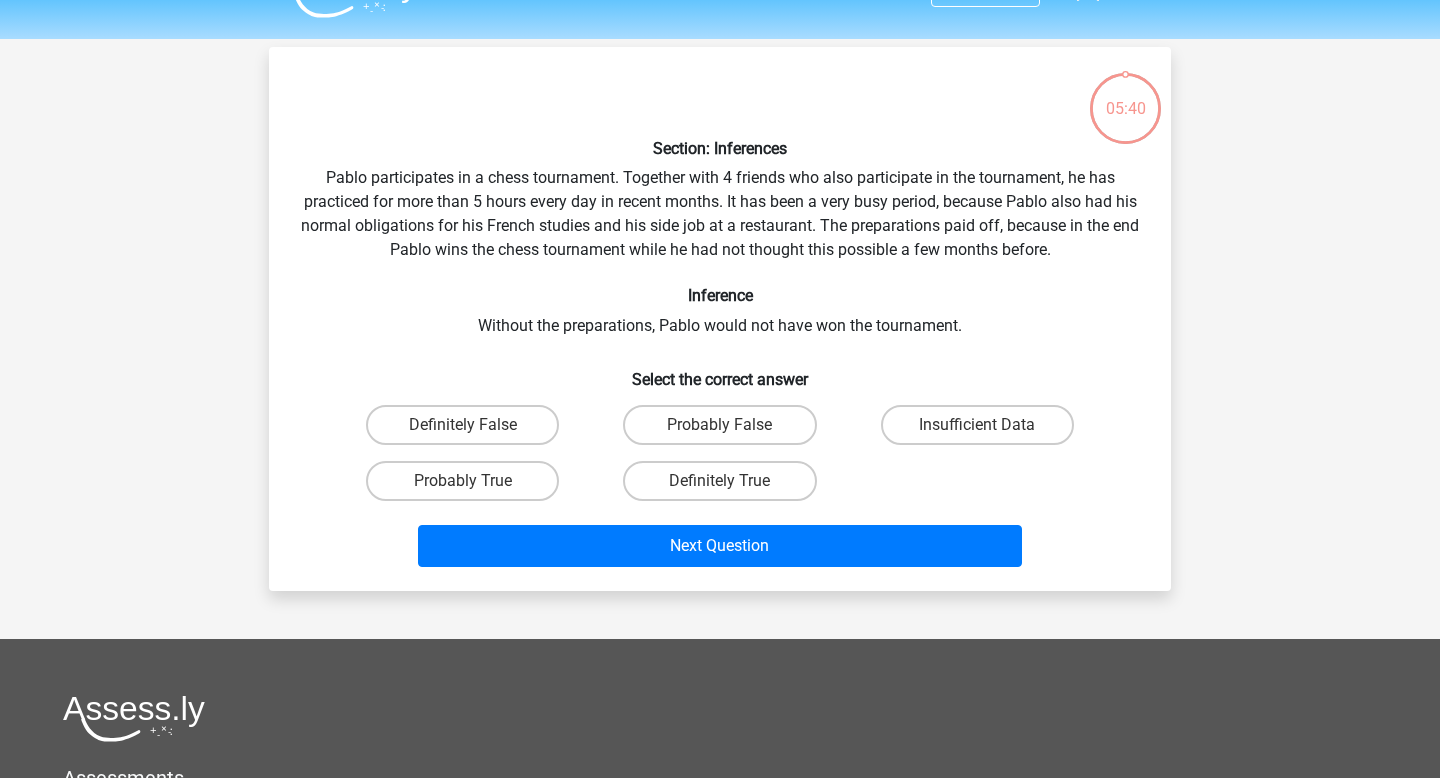 scroll, scrollTop: 26, scrollLeft: 0, axis: vertical 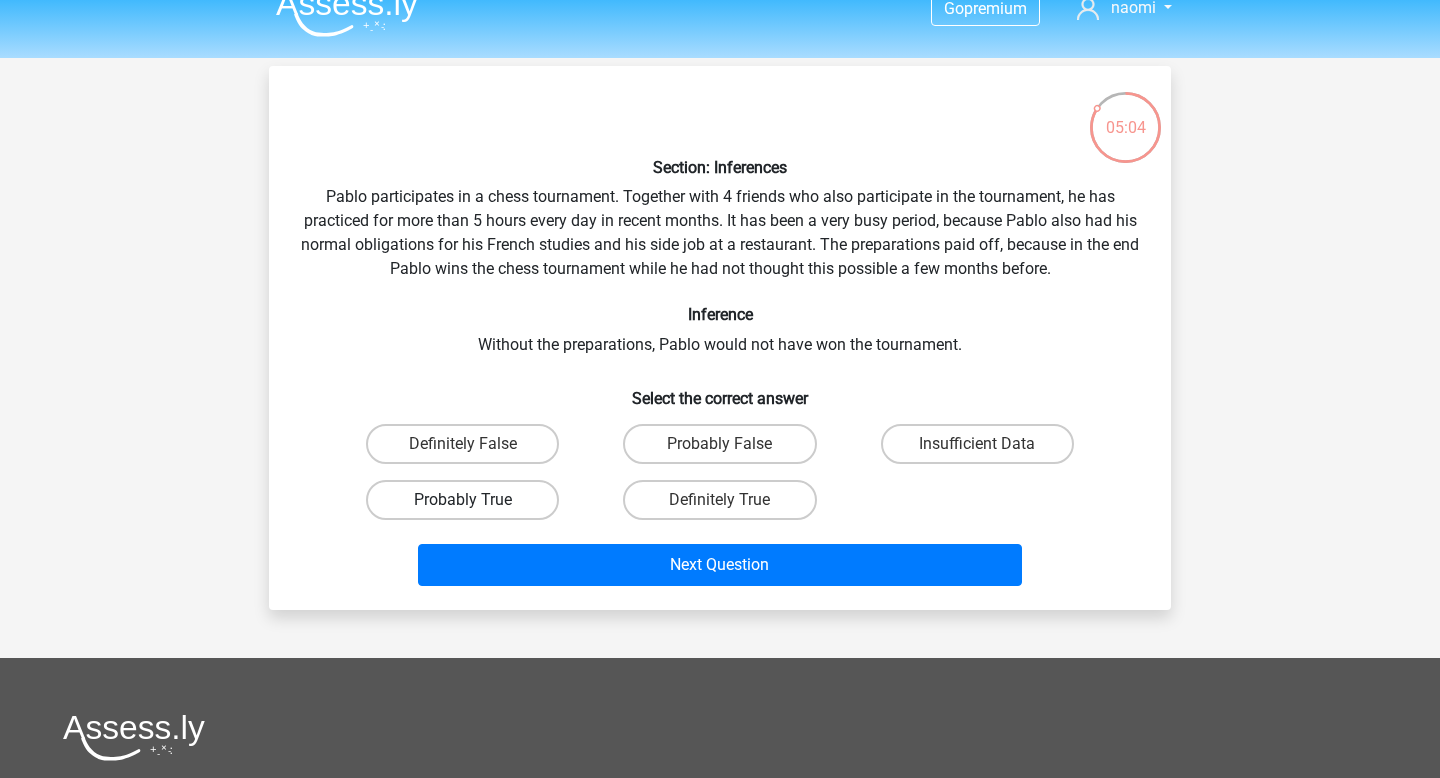 click on "Probably True" at bounding box center [462, 500] 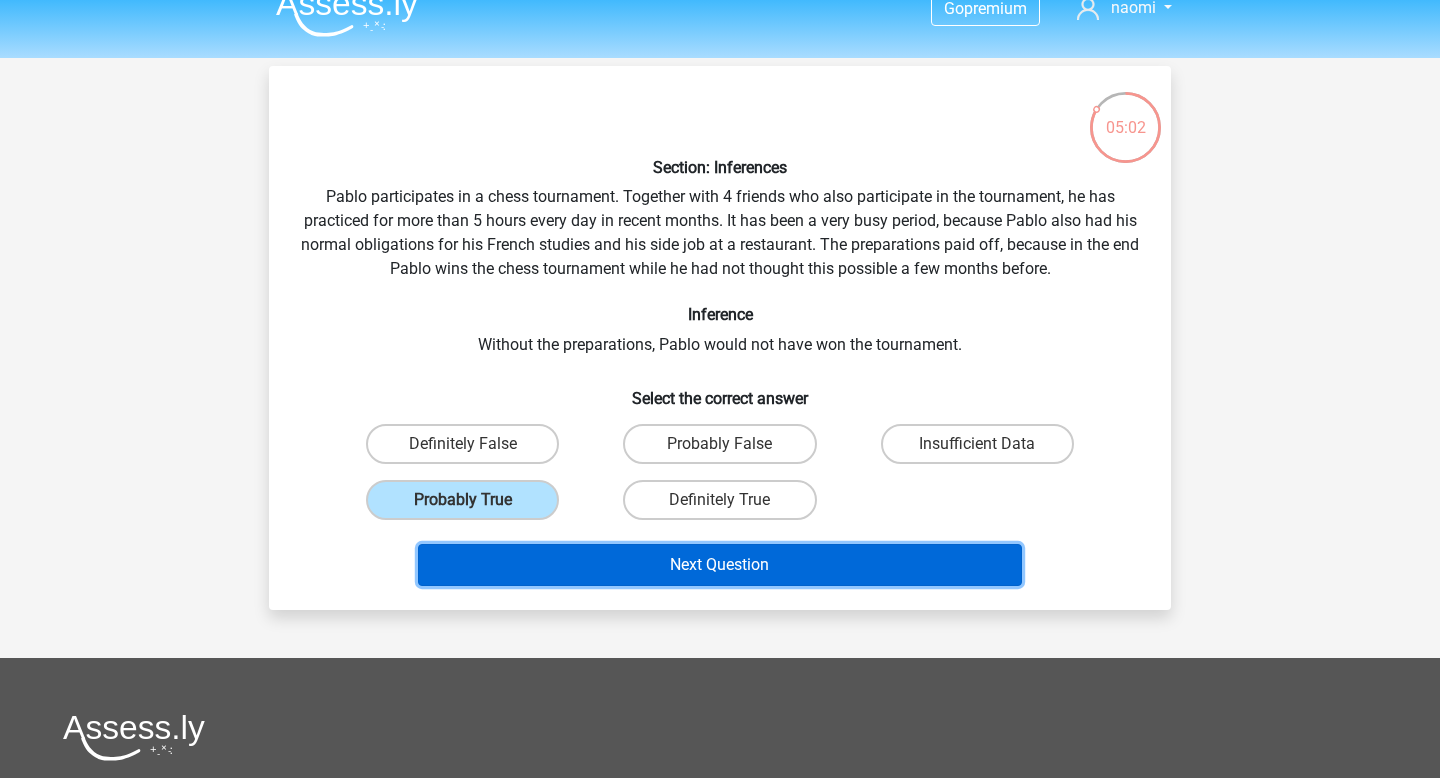 click on "Next Question" at bounding box center (720, 565) 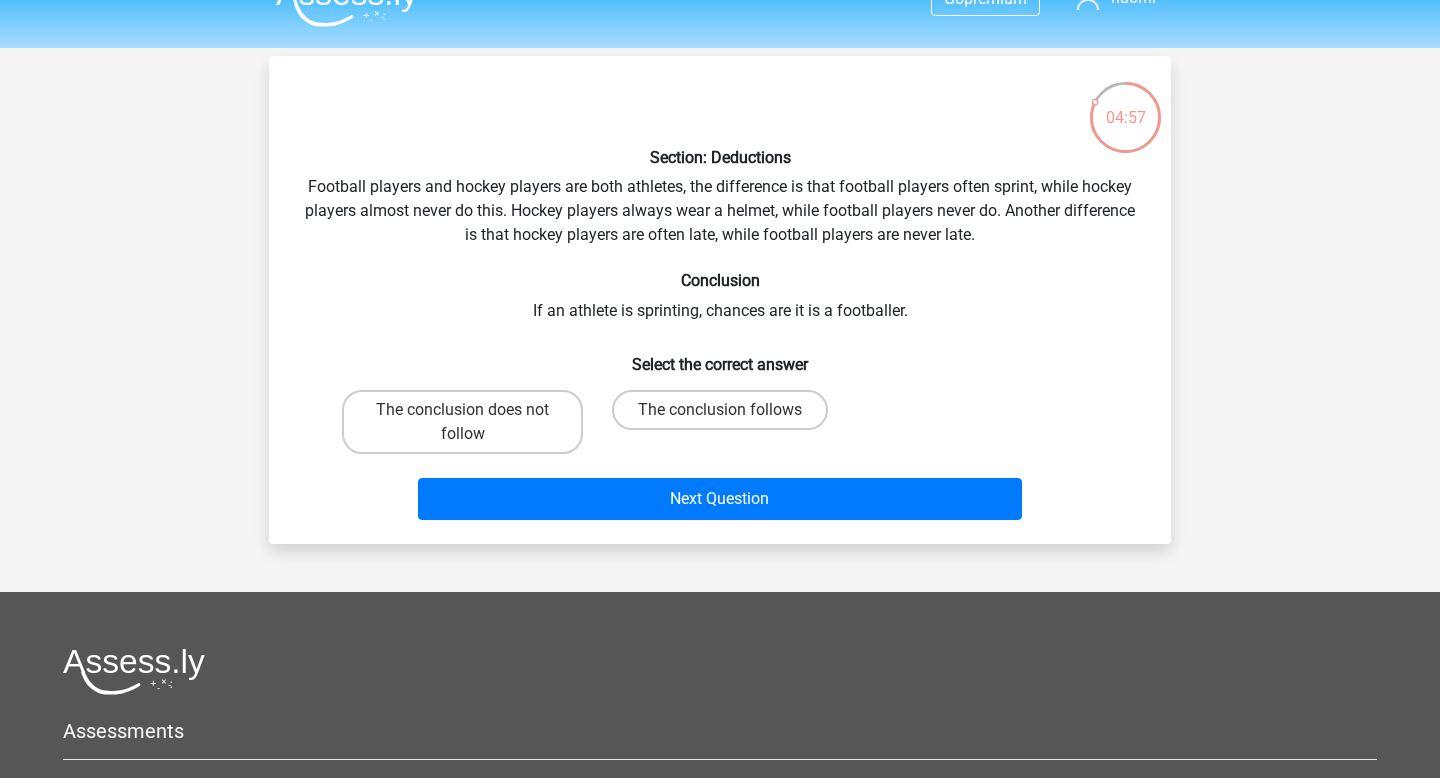 scroll, scrollTop: 15, scrollLeft: 0, axis: vertical 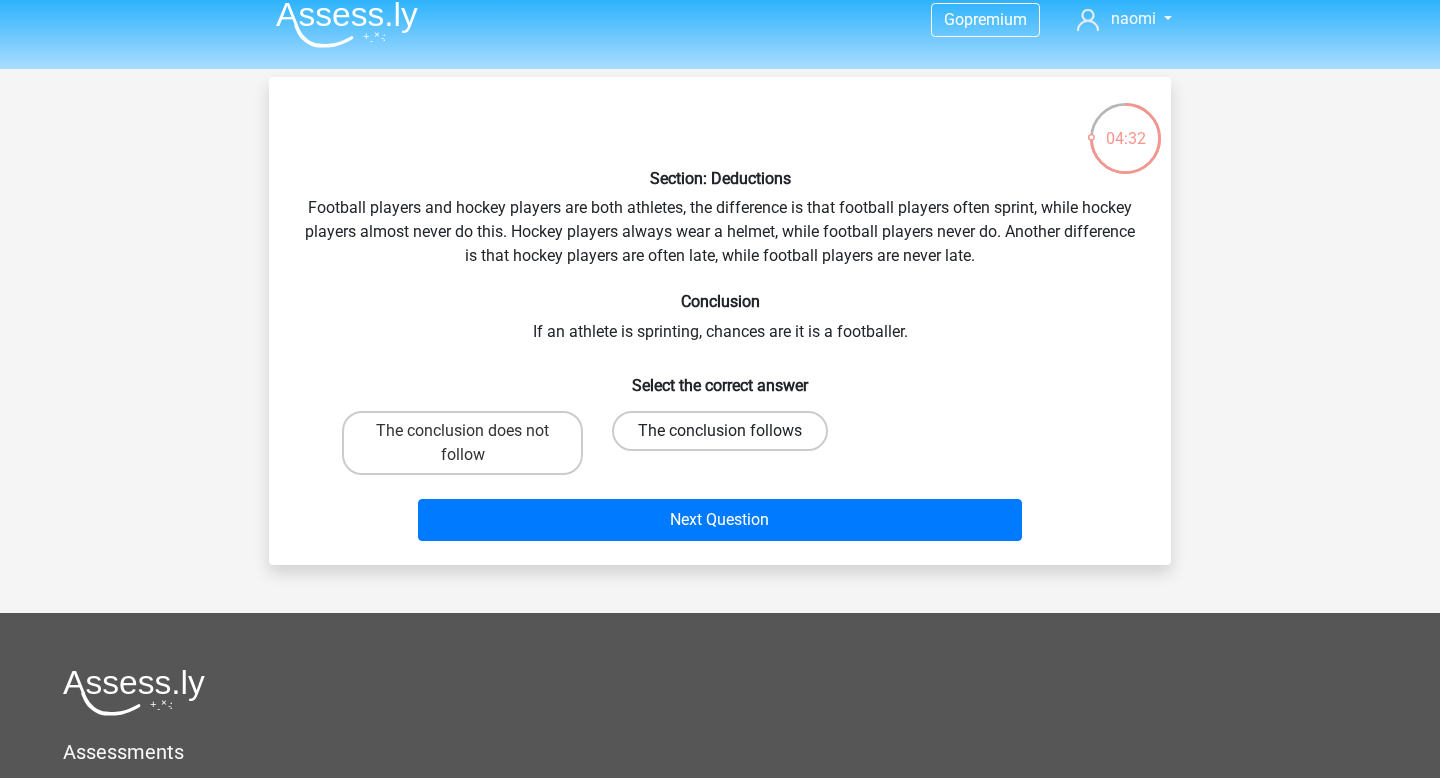 click on "The conclusion follows" at bounding box center (720, 431) 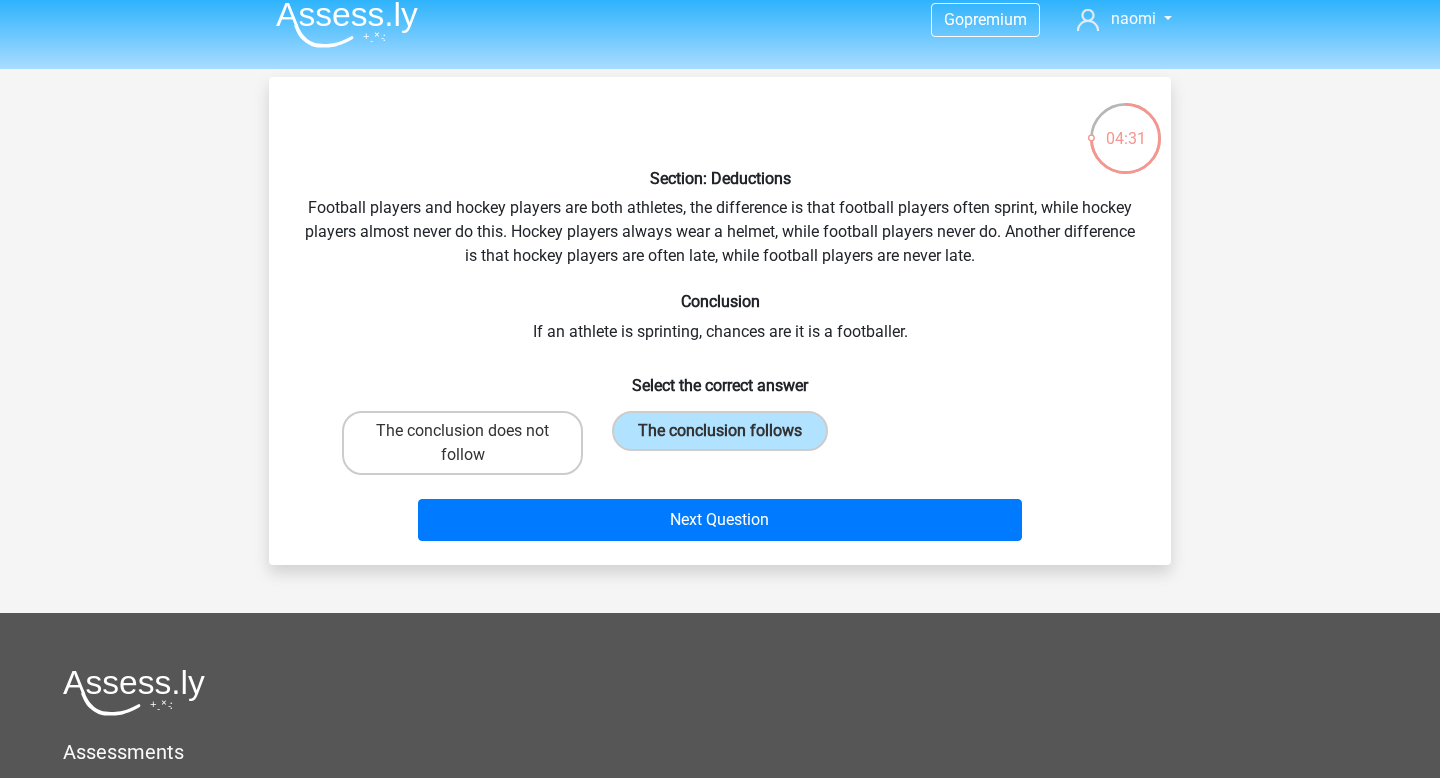 click on "Next Question" at bounding box center [720, 524] 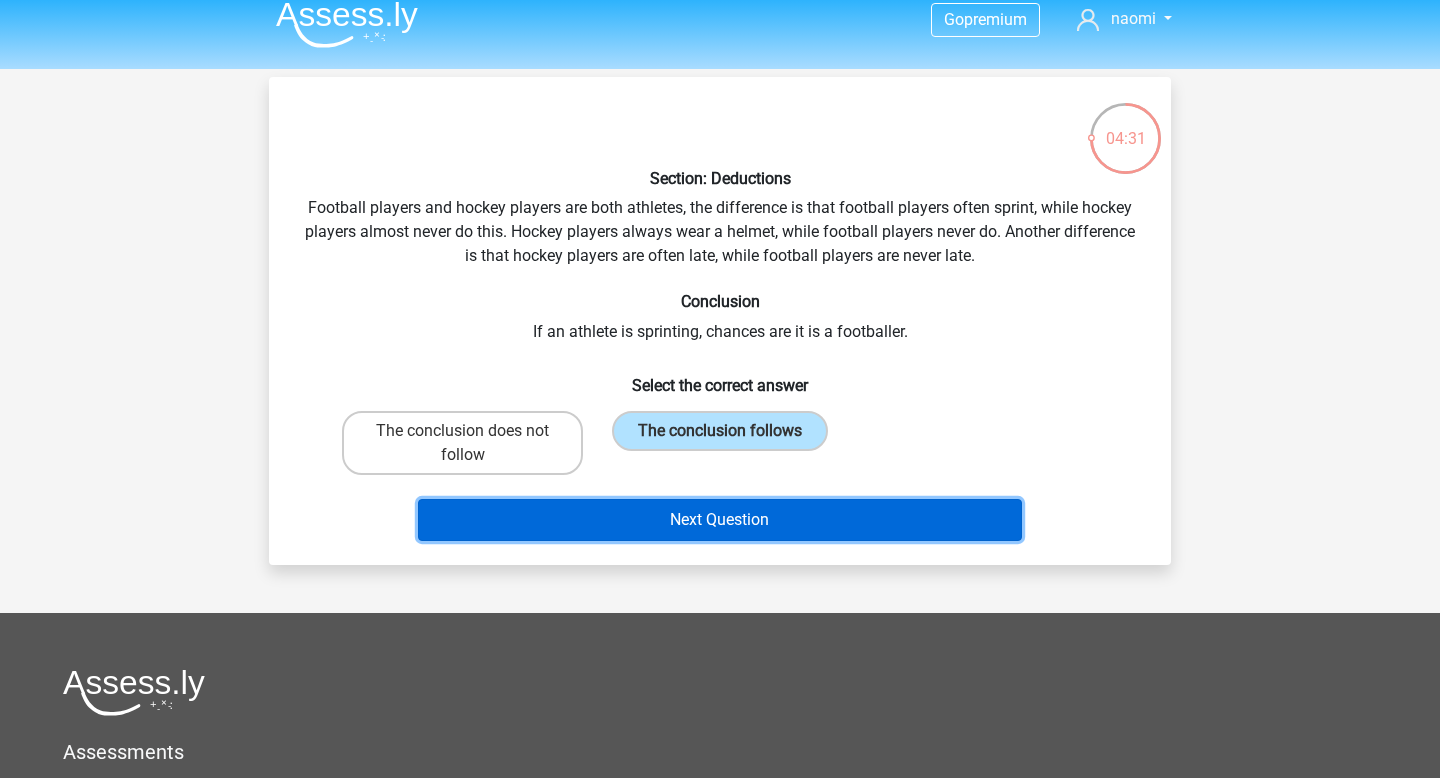 click on "Next Question" at bounding box center [720, 520] 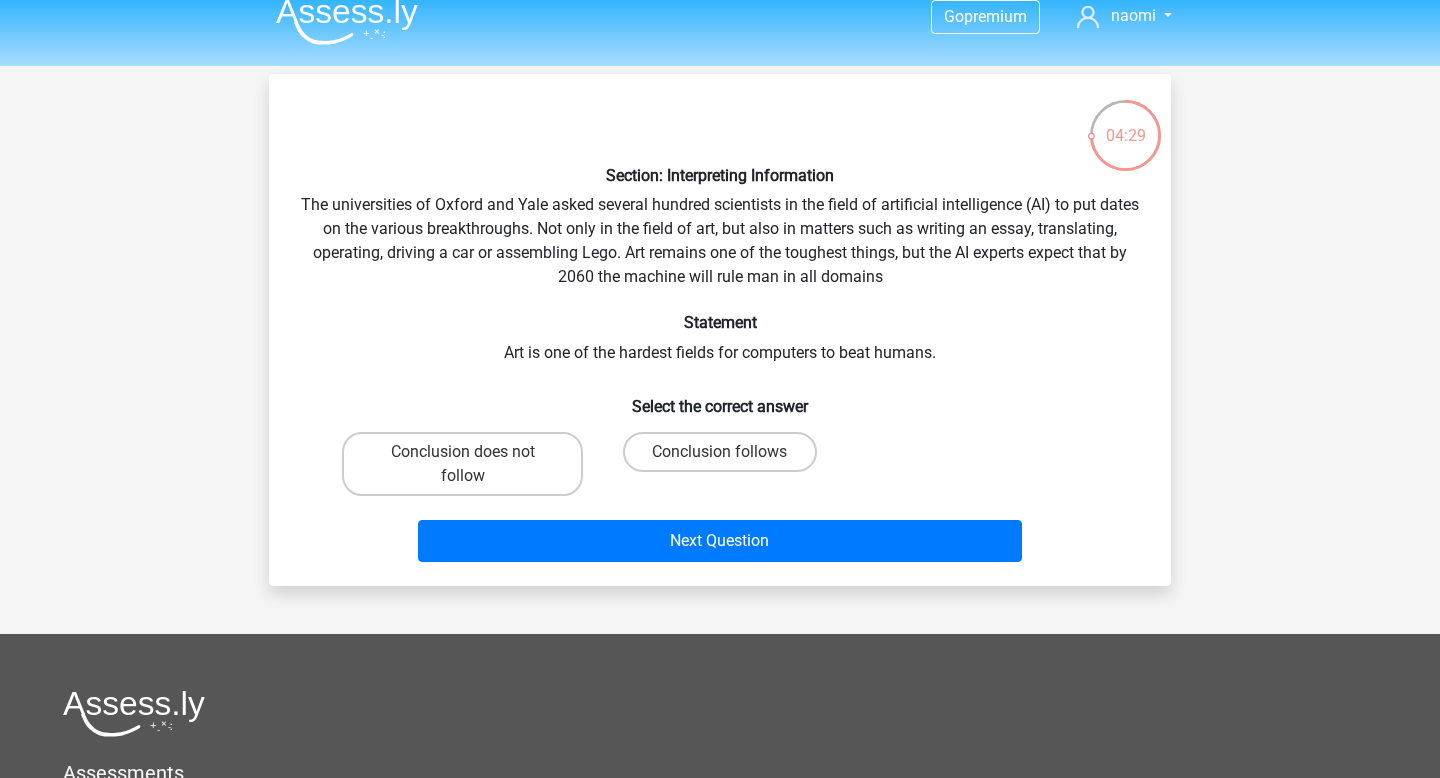 scroll, scrollTop: 23, scrollLeft: 0, axis: vertical 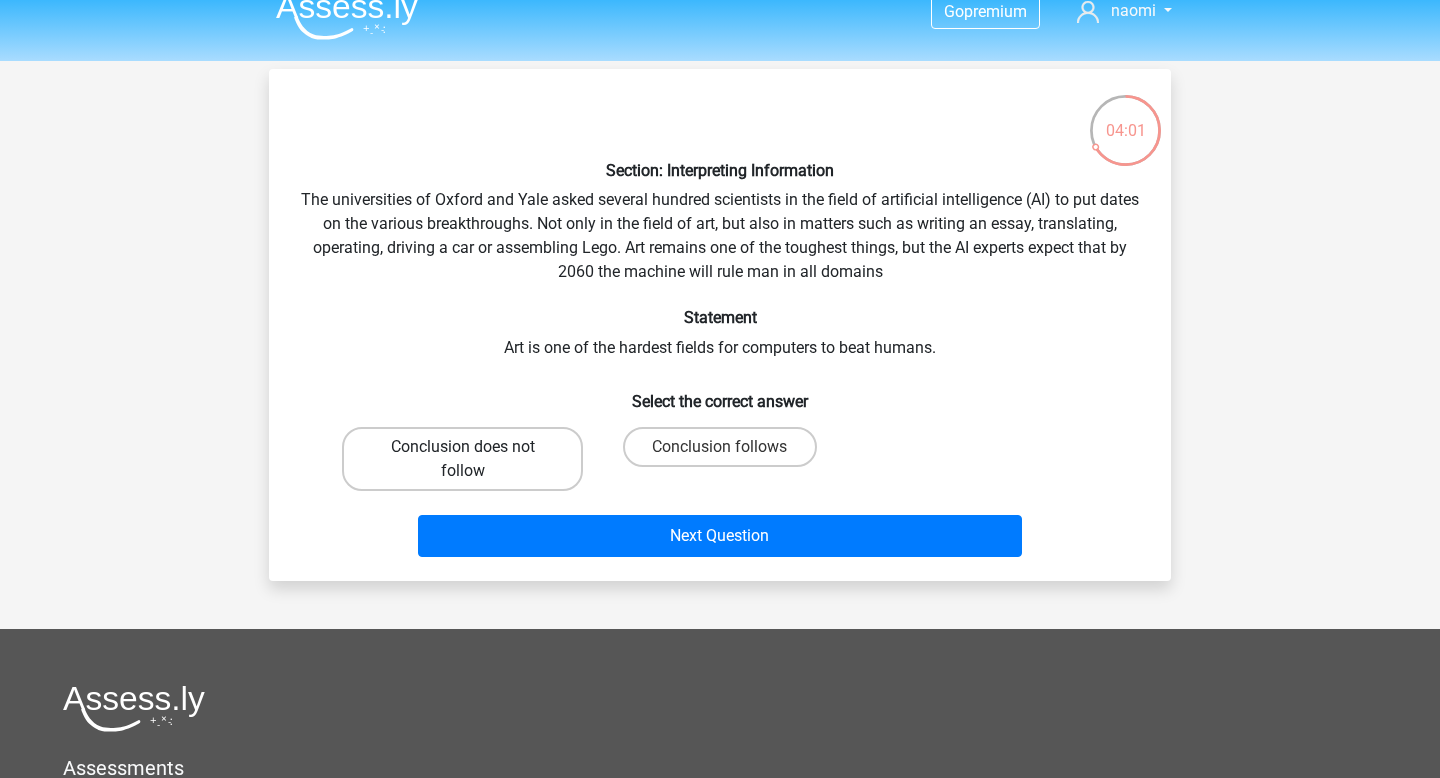 click on "Conclusion does not follow" at bounding box center (462, 459) 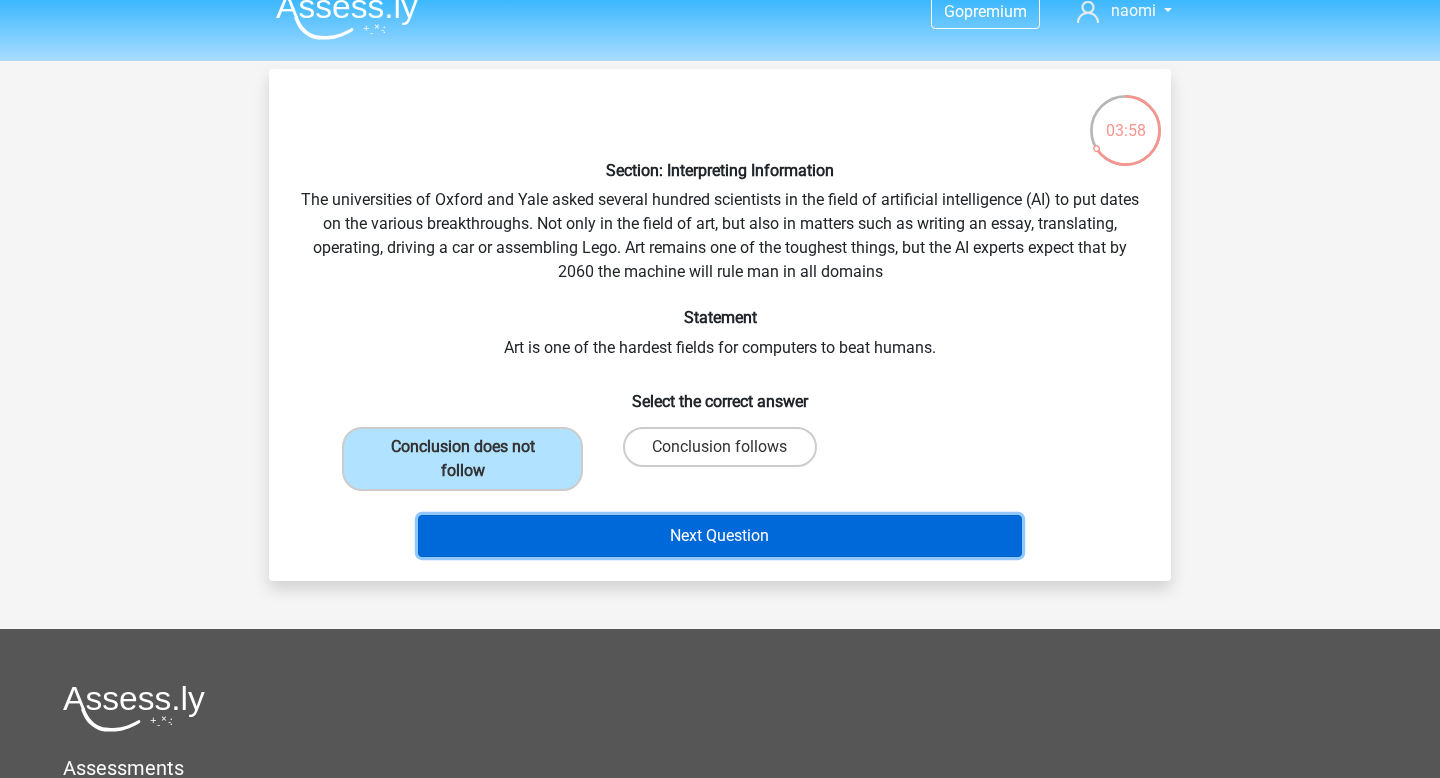 click on "Next Question" at bounding box center [720, 536] 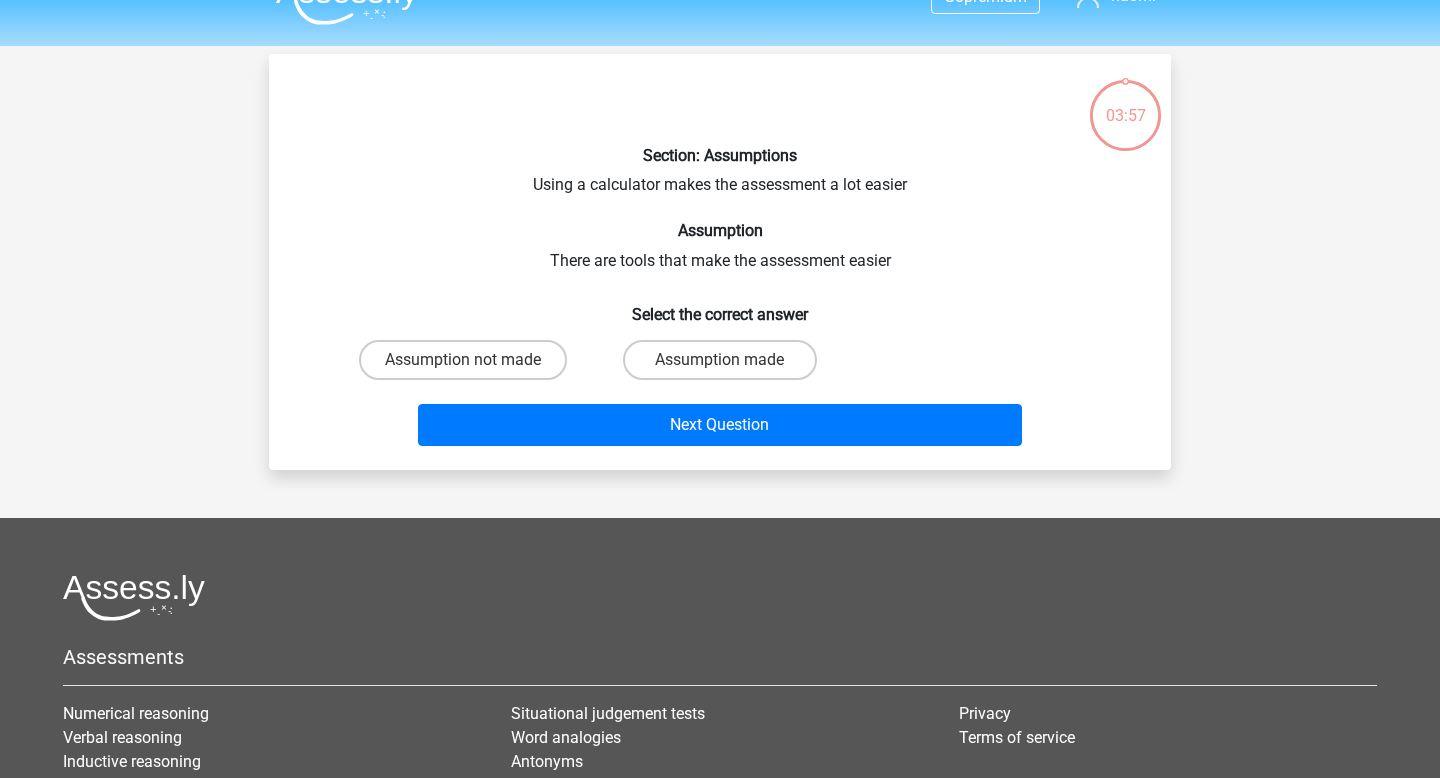 scroll, scrollTop: 0, scrollLeft: 0, axis: both 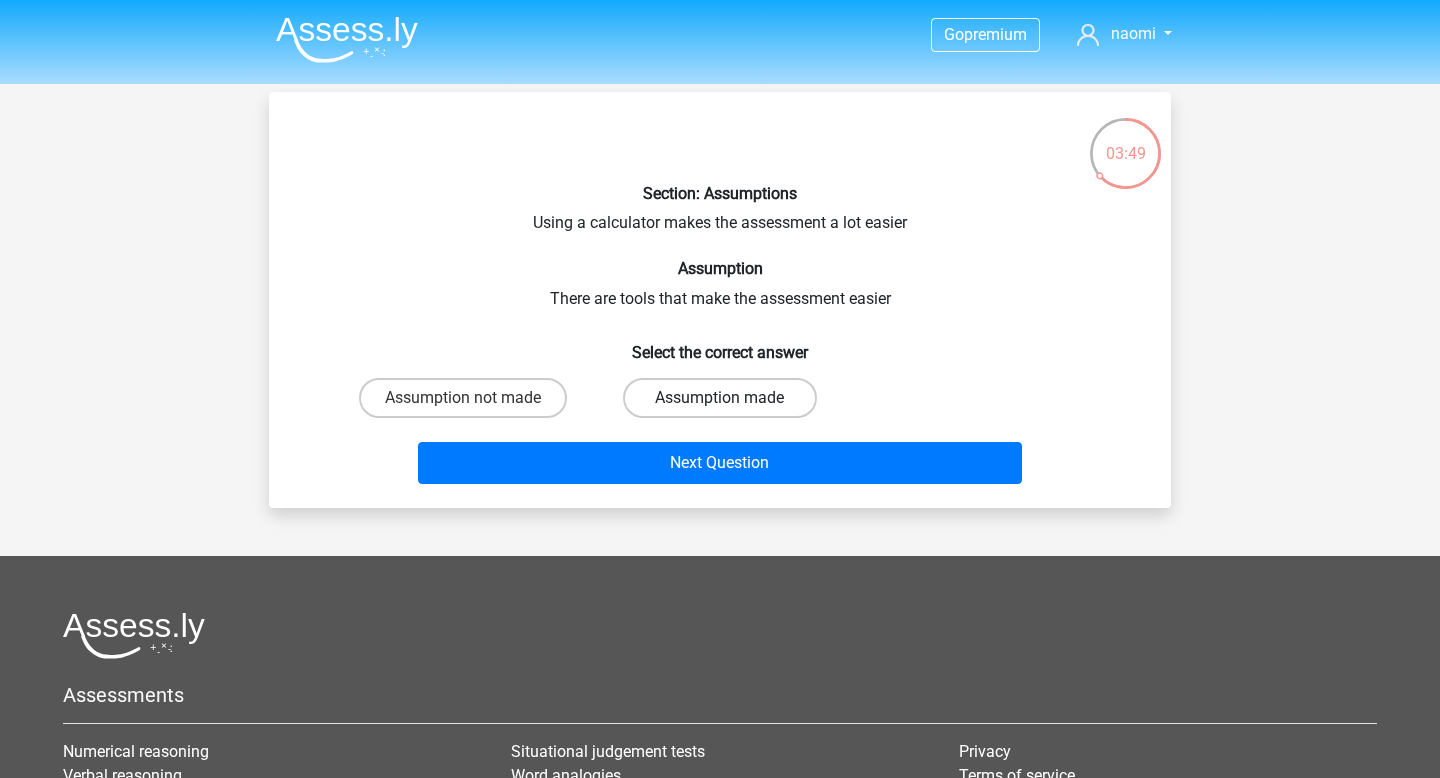 click on "Assumption made" at bounding box center [719, 398] 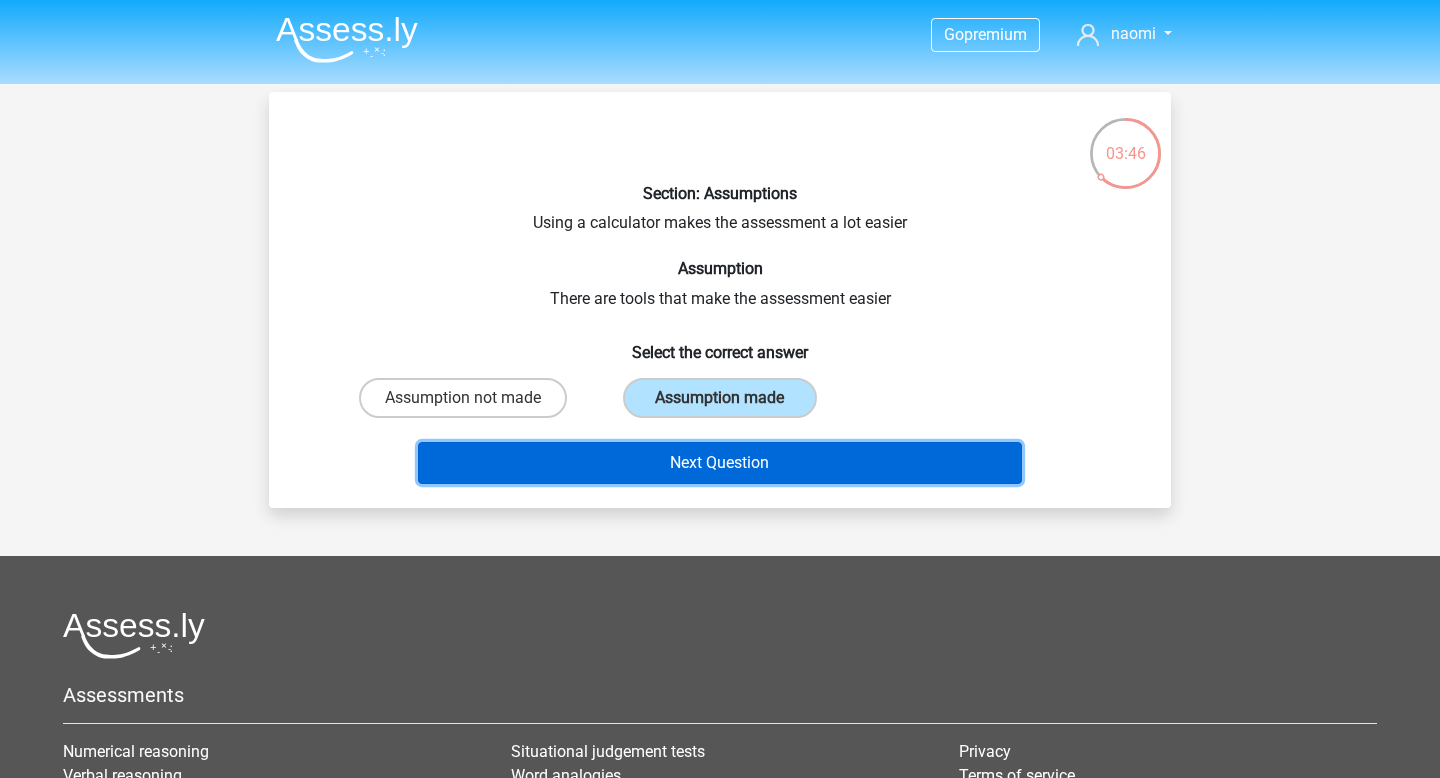 click on "Next Question" at bounding box center [720, 463] 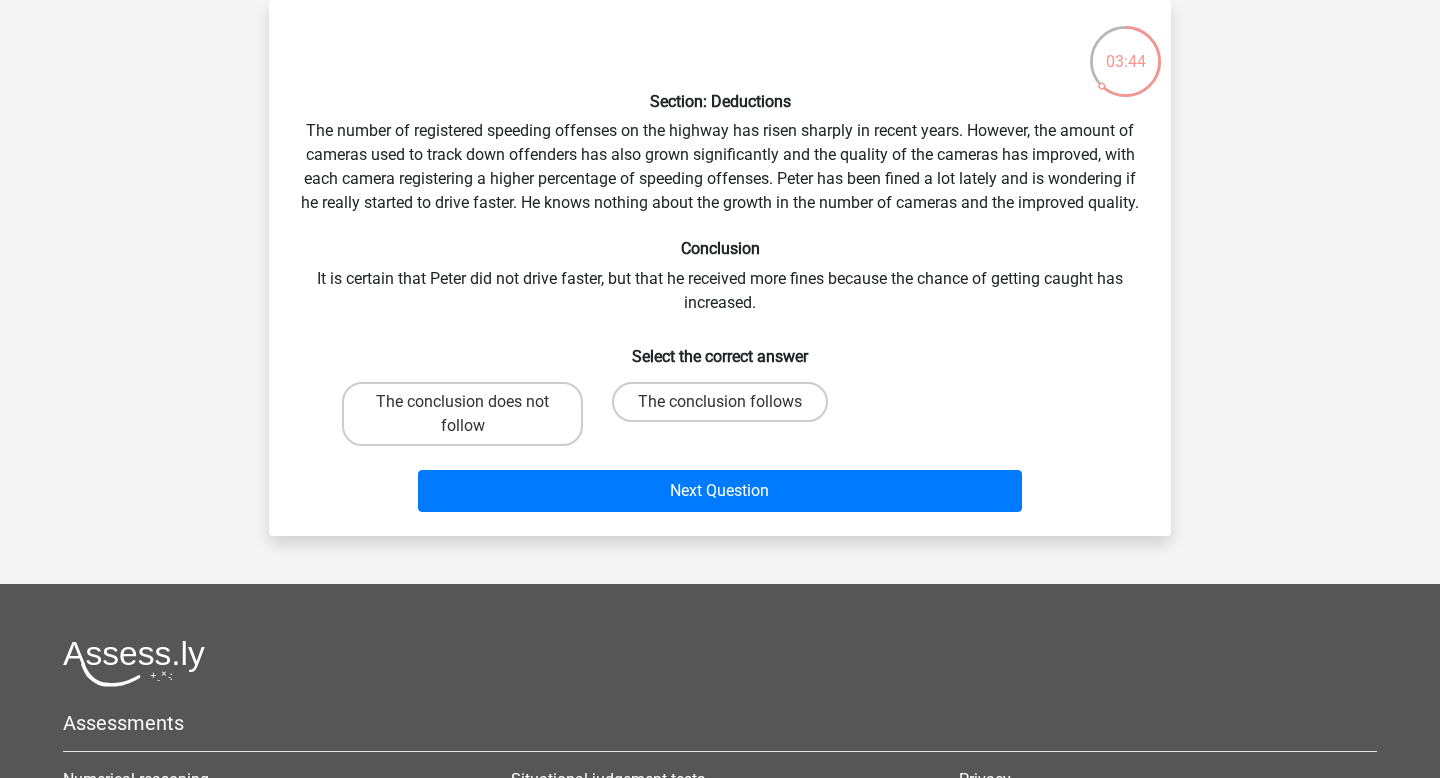 scroll, scrollTop: 0, scrollLeft: 0, axis: both 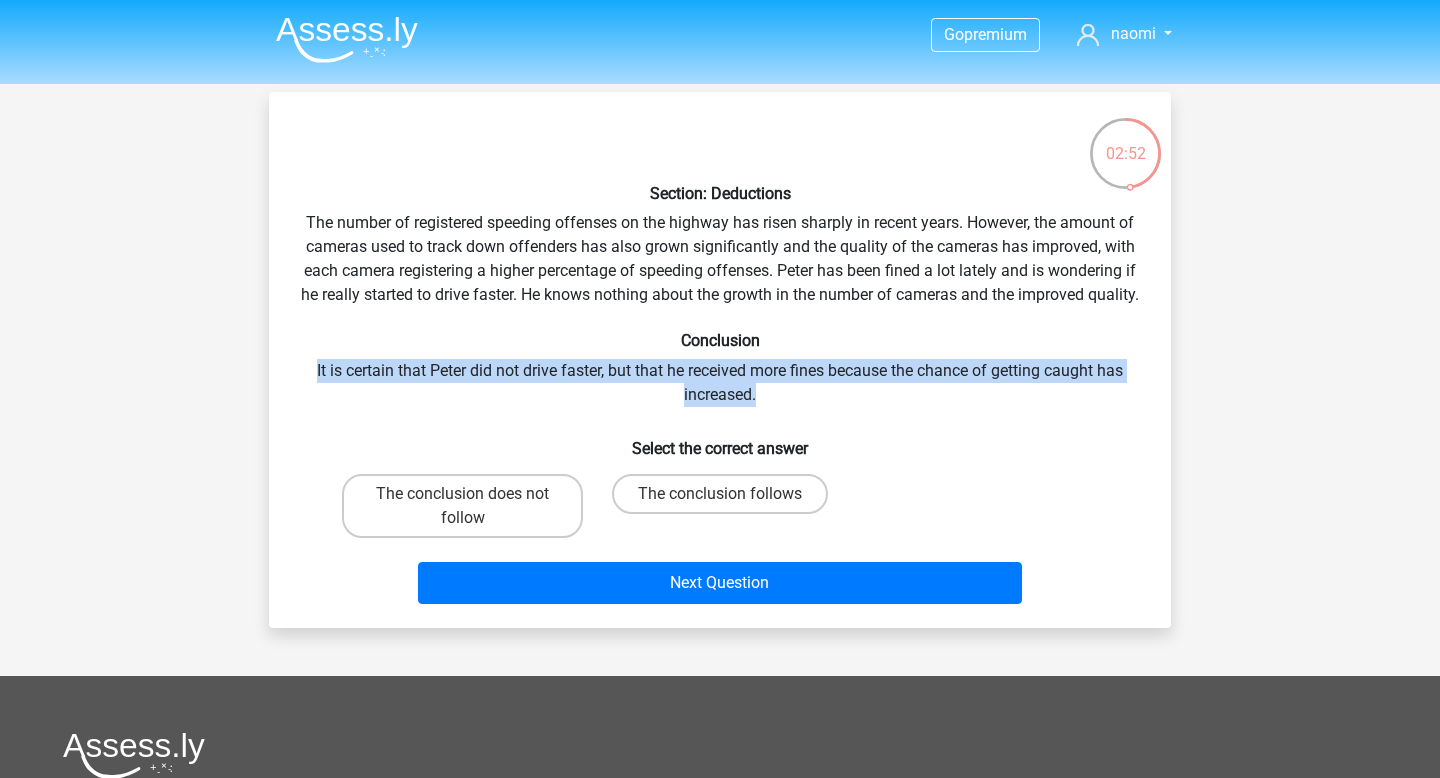 drag, startPoint x: 309, startPoint y: 393, endPoint x: 830, endPoint y: 420, distance: 521.69916 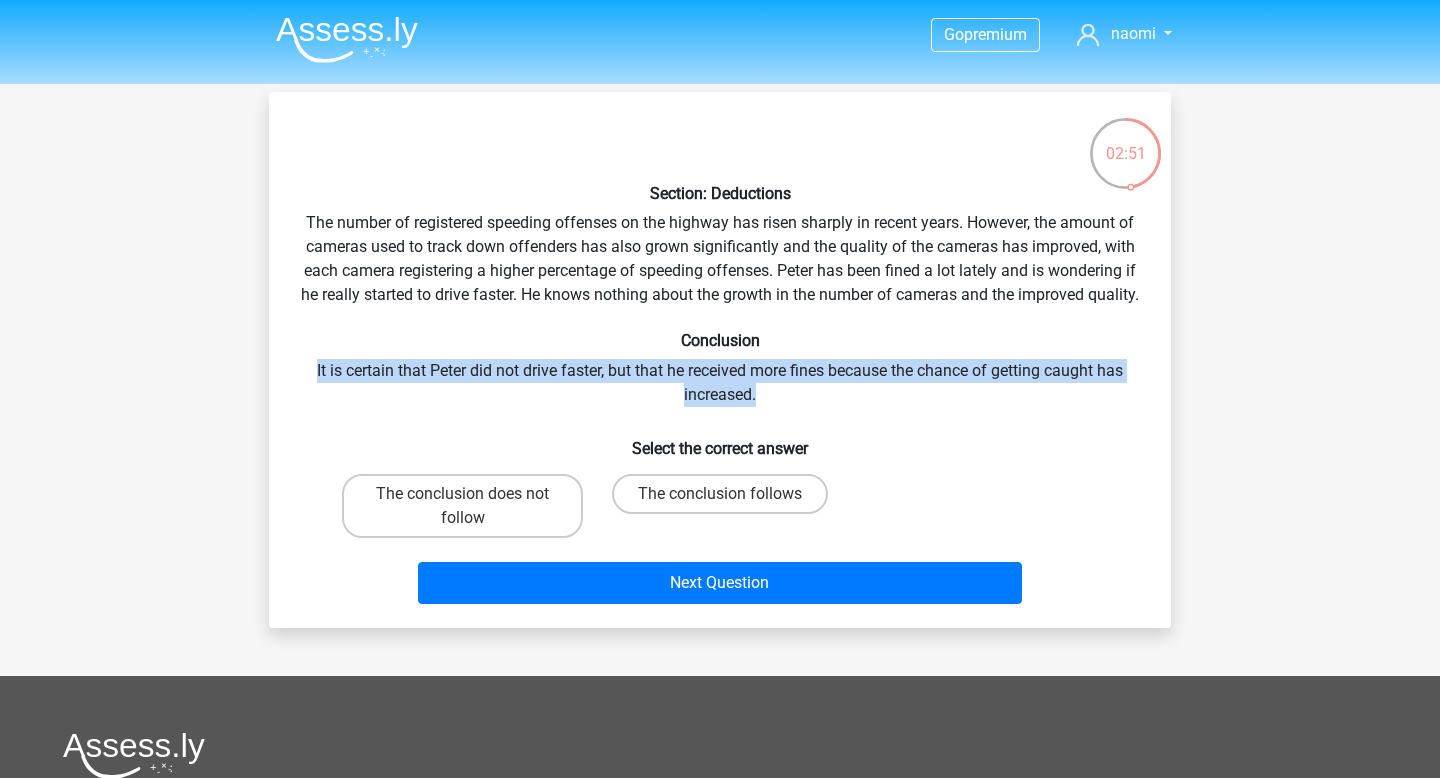 click on "Section: Deductions The number of registered speeding offenses on the highway has risen sharply in recent years. However, the amount of cameras used to track down offenders has also grown significantly and the quality of the cameras has improved, with each camera registering a higher percentage of speeding offenses. Peter has been fined a lot lately and is wondering if he really started to drive faster. He knows nothing about the growth in the number of cameras and the improved quality. Conclusion It is certain that Peter did not drive faster, but that he received more fines because the chance of getting caught has increased.
Select the correct answer" at bounding box center (720, 360) 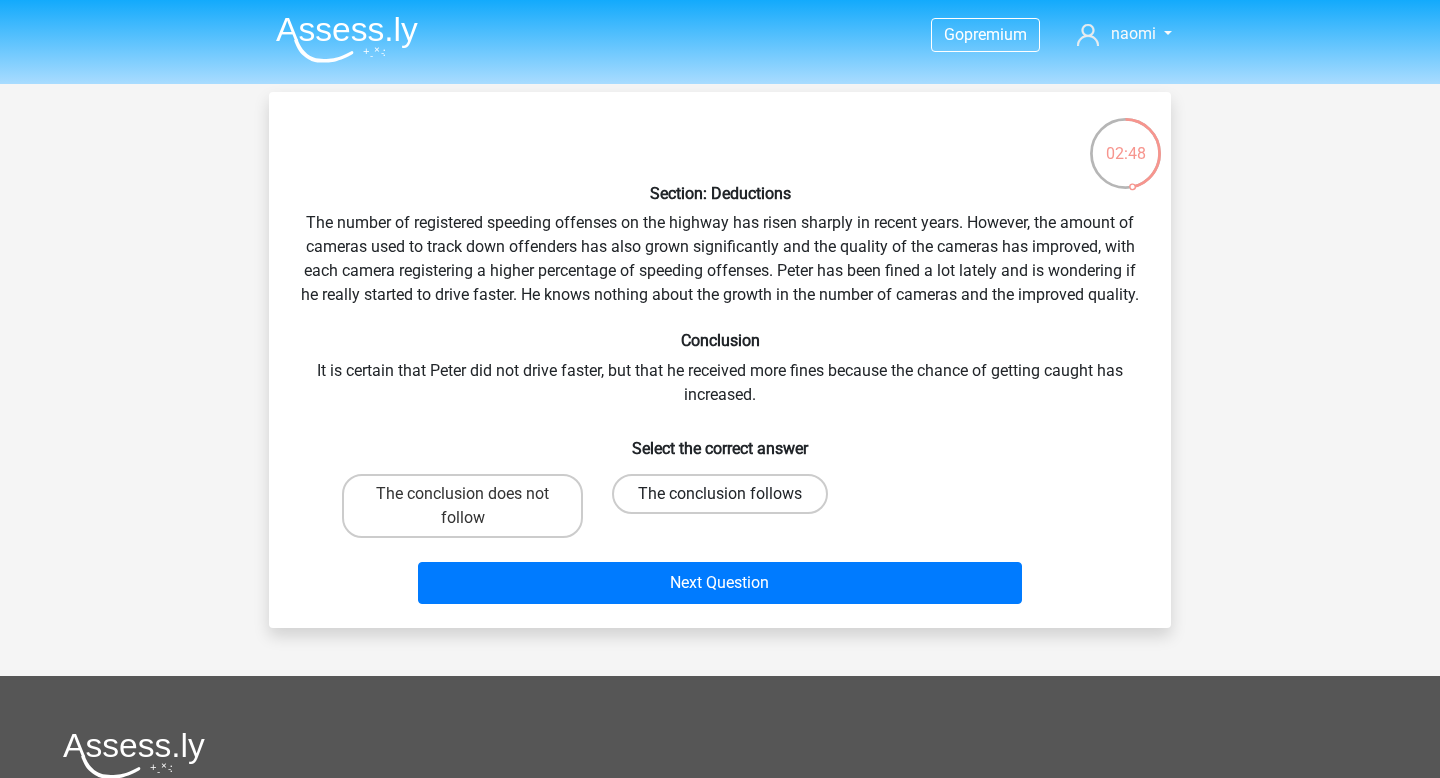 click on "The conclusion follows" at bounding box center [720, 494] 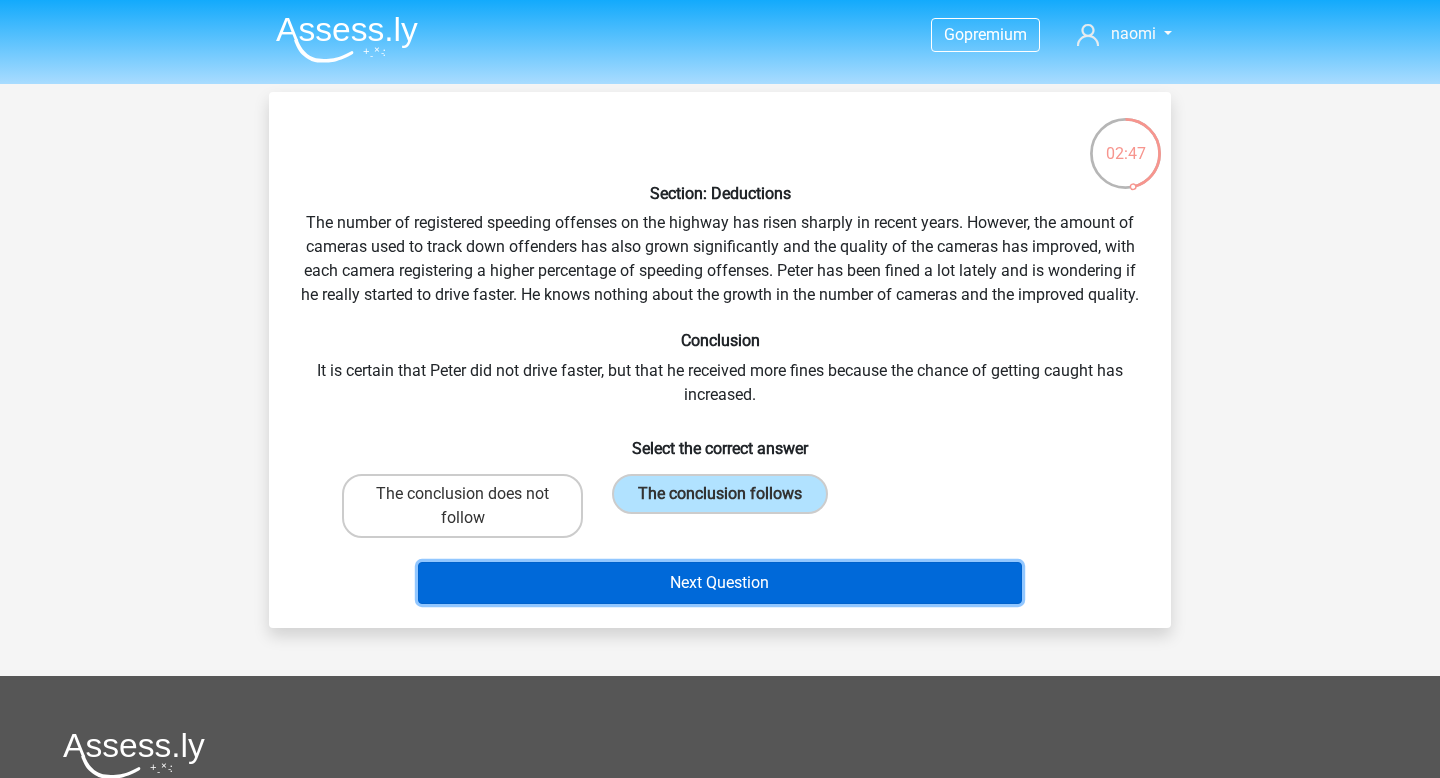 click on "Next Question" at bounding box center [720, 583] 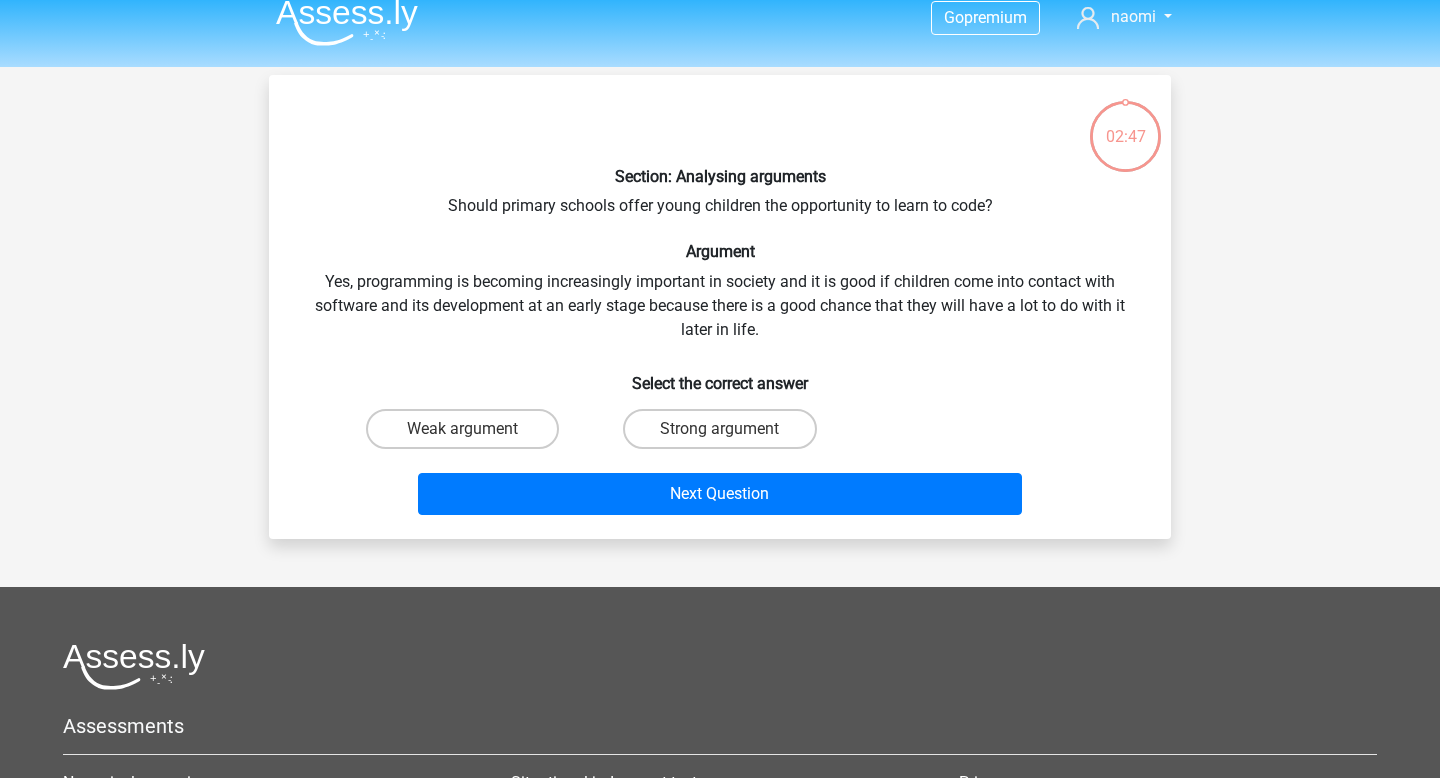 scroll, scrollTop: 0, scrollLeft: 0, axis: both 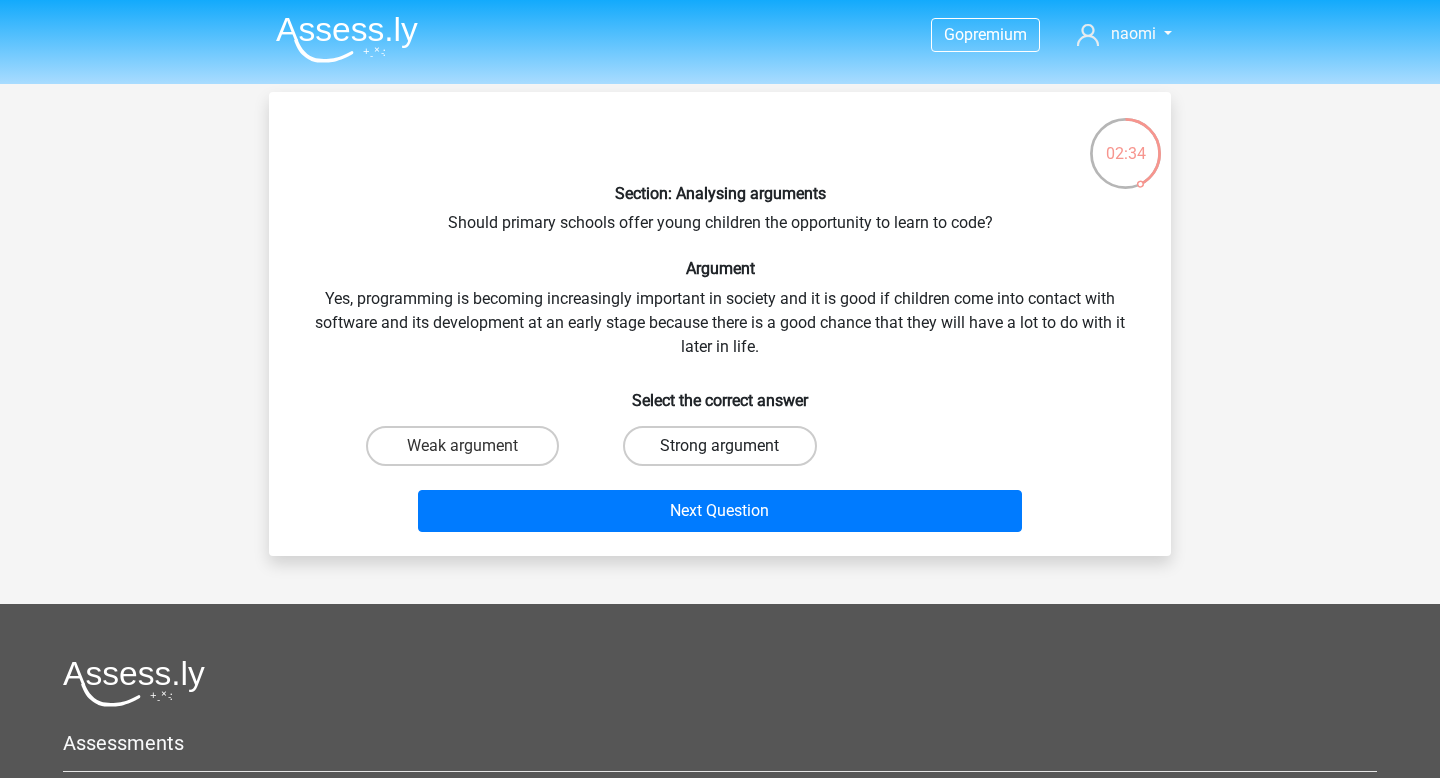 click on "Strong argument" at bounding box center [719, 446] 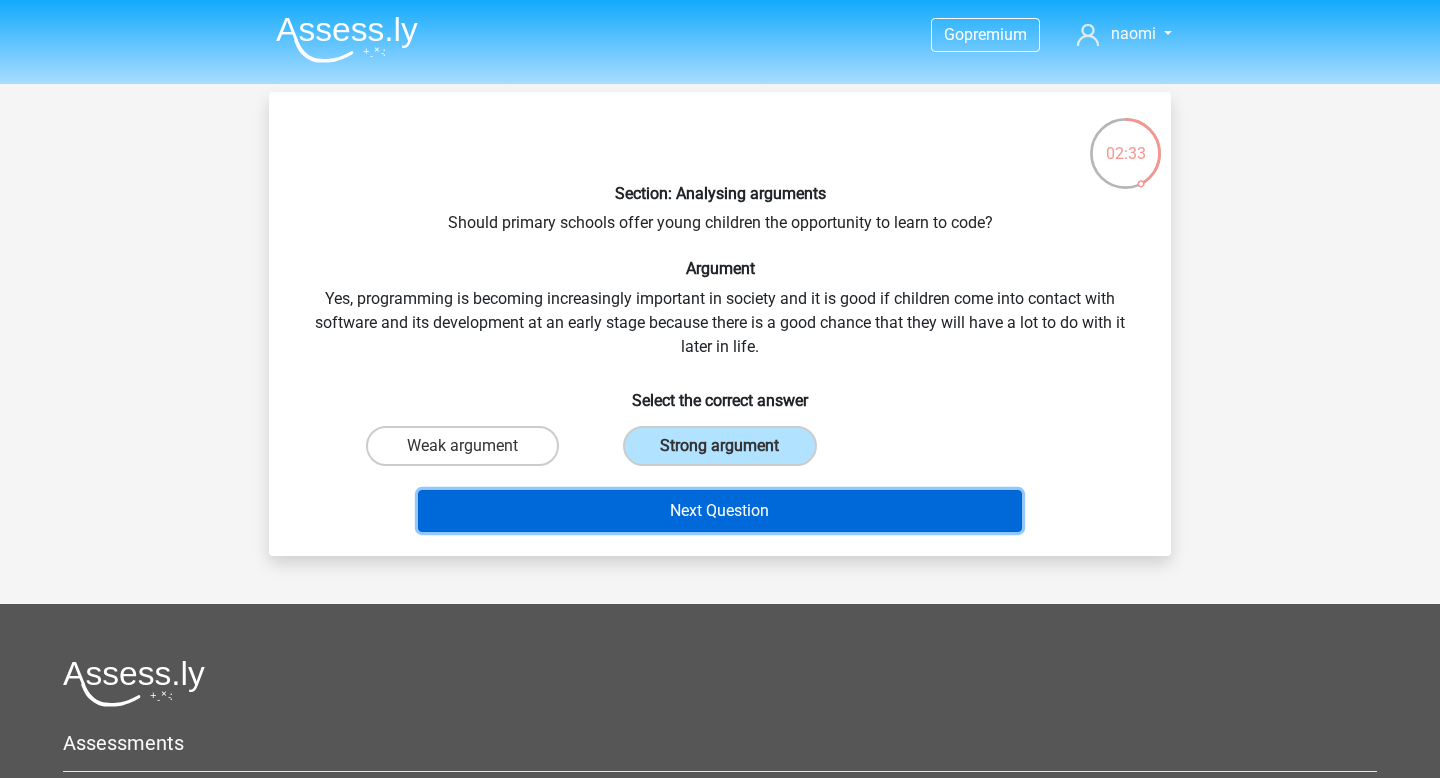 click on "Next Question" at bounding box center (720, 511) 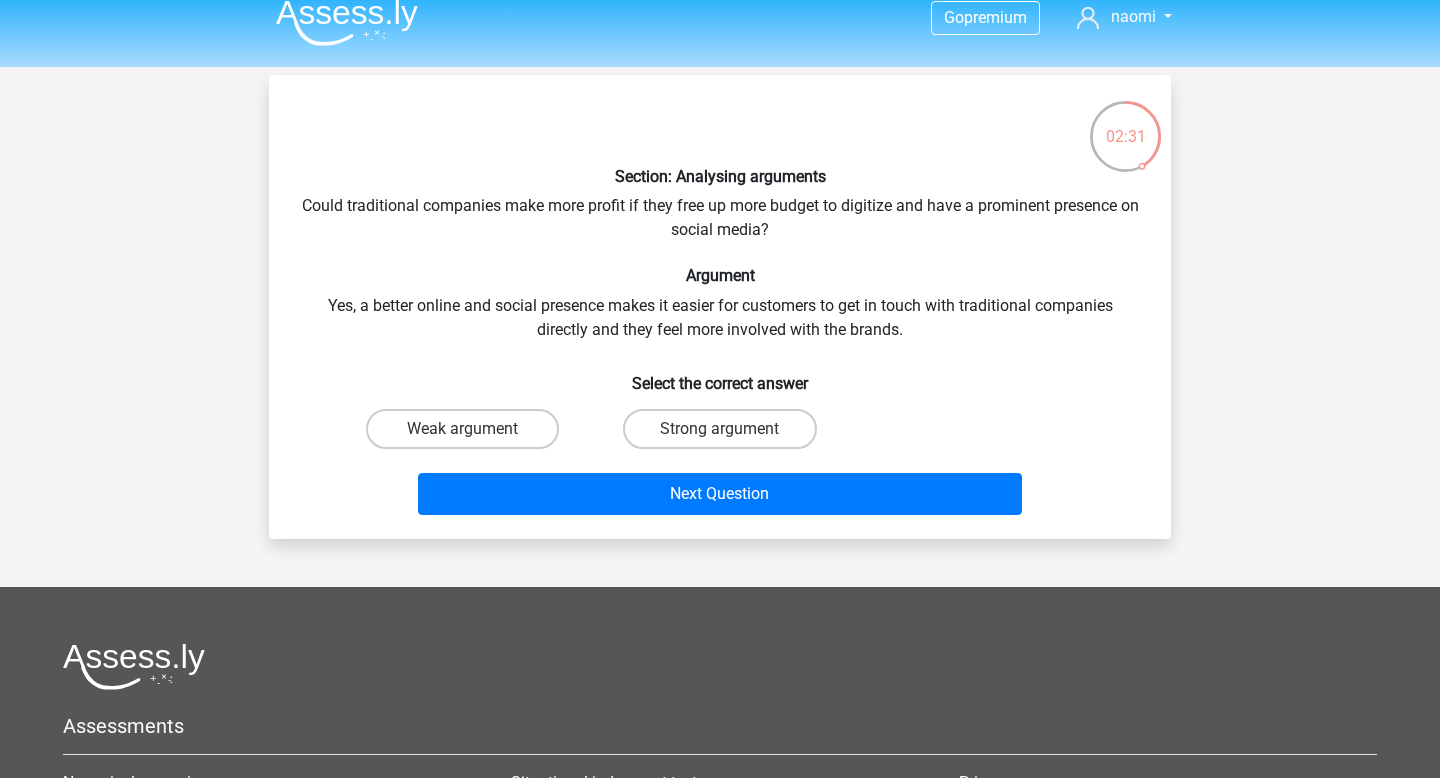 scroll, scrollTop: 0, scrollLeft: 0, axis: both 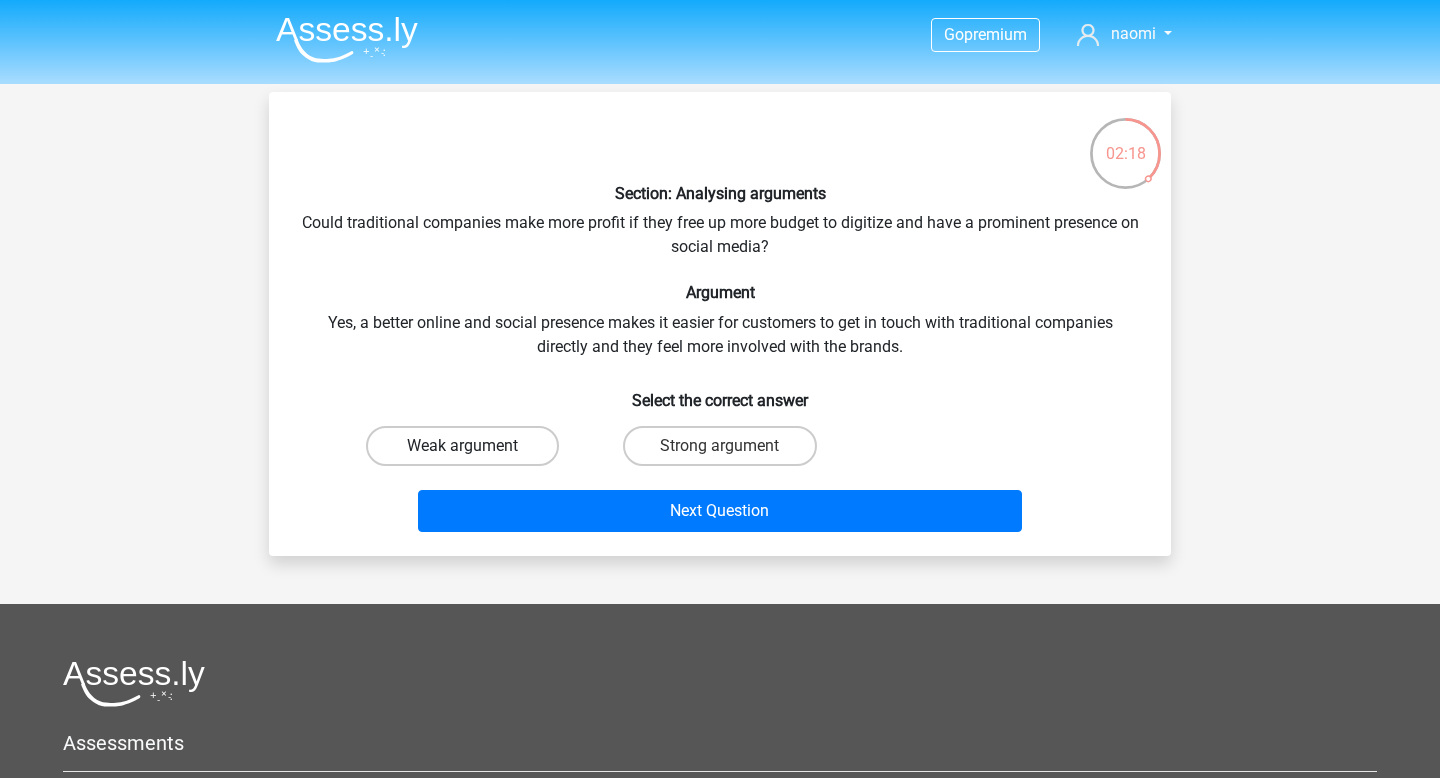 click on "Weak argument" at bounding box center (462, 446) 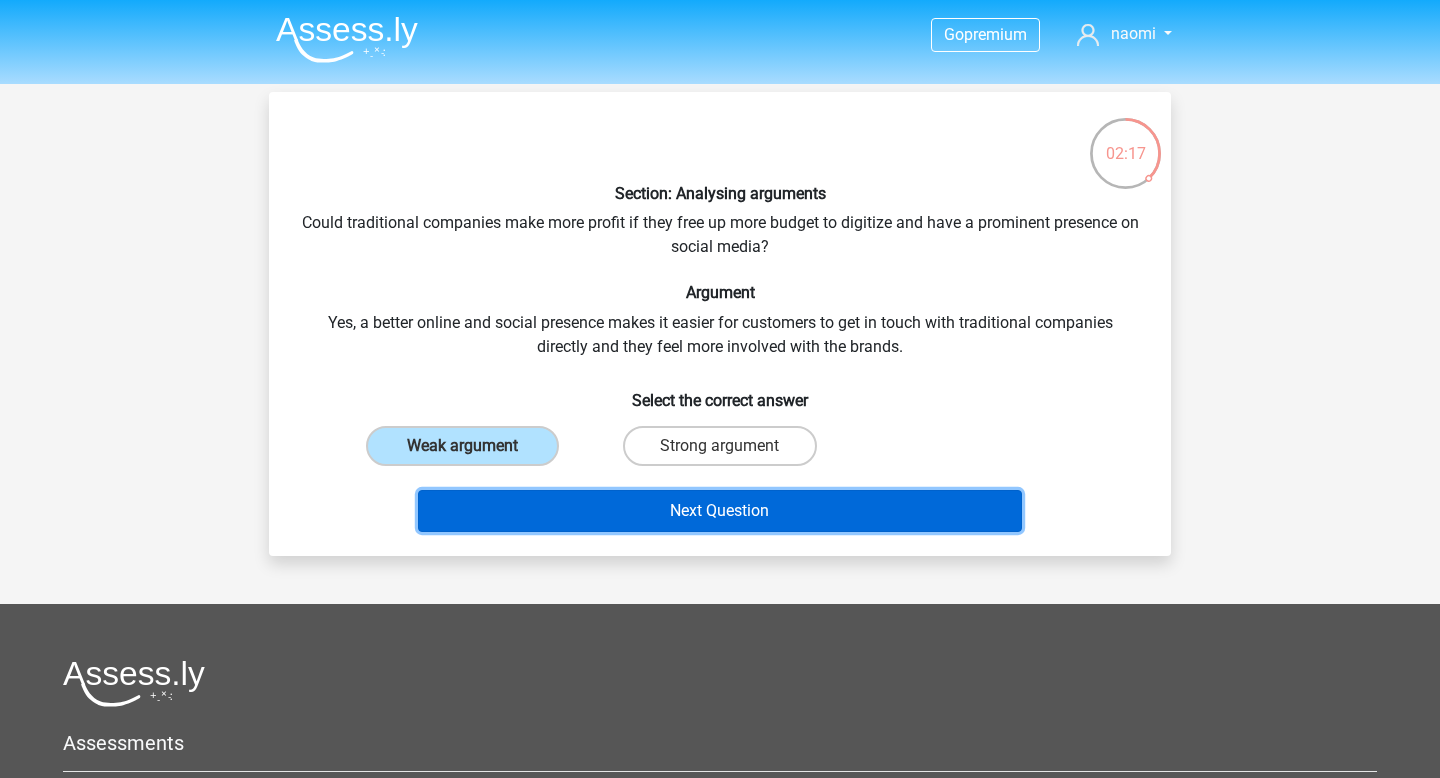 click on "Next Question" at bounding box center [720, 511] 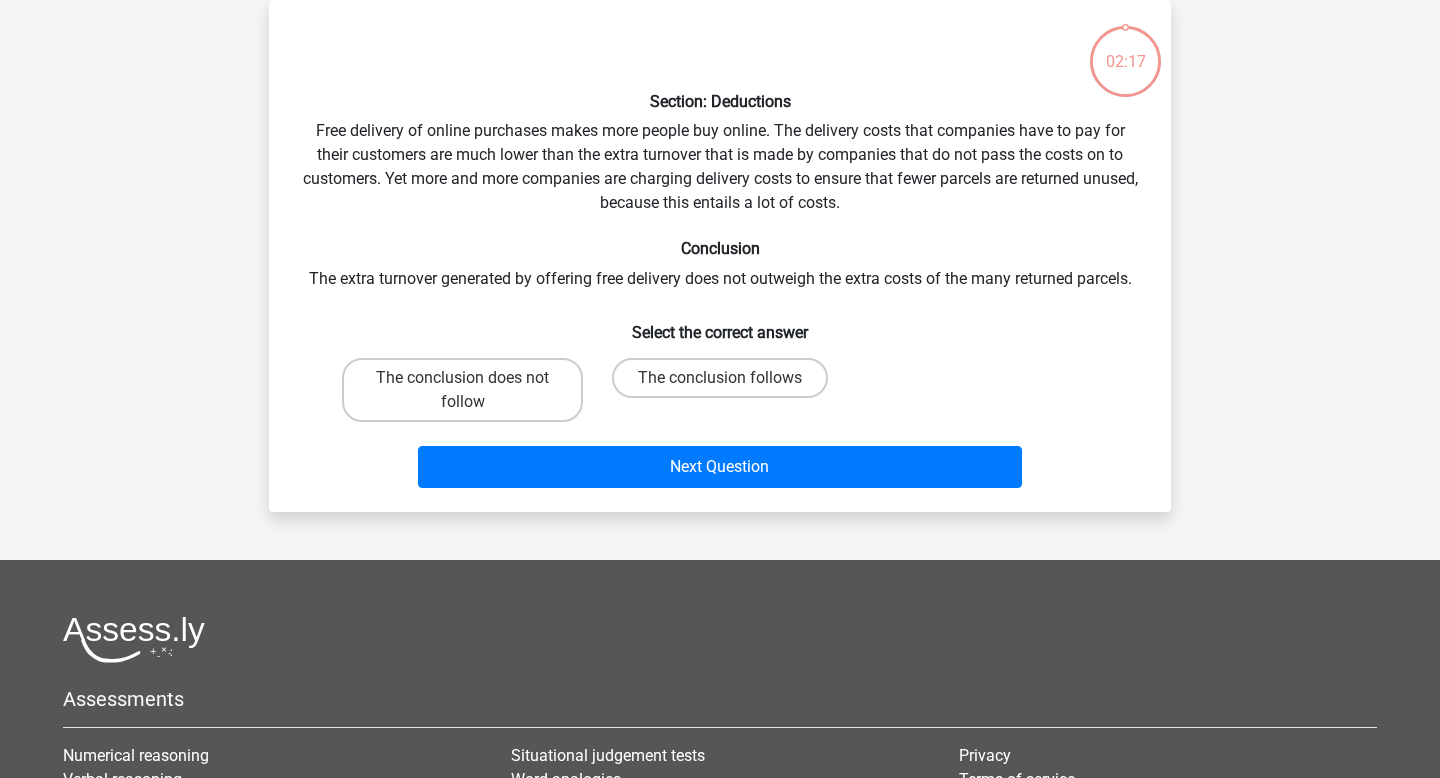 scroll, scrollTop: 0, scrollLeft: 0, axis: both 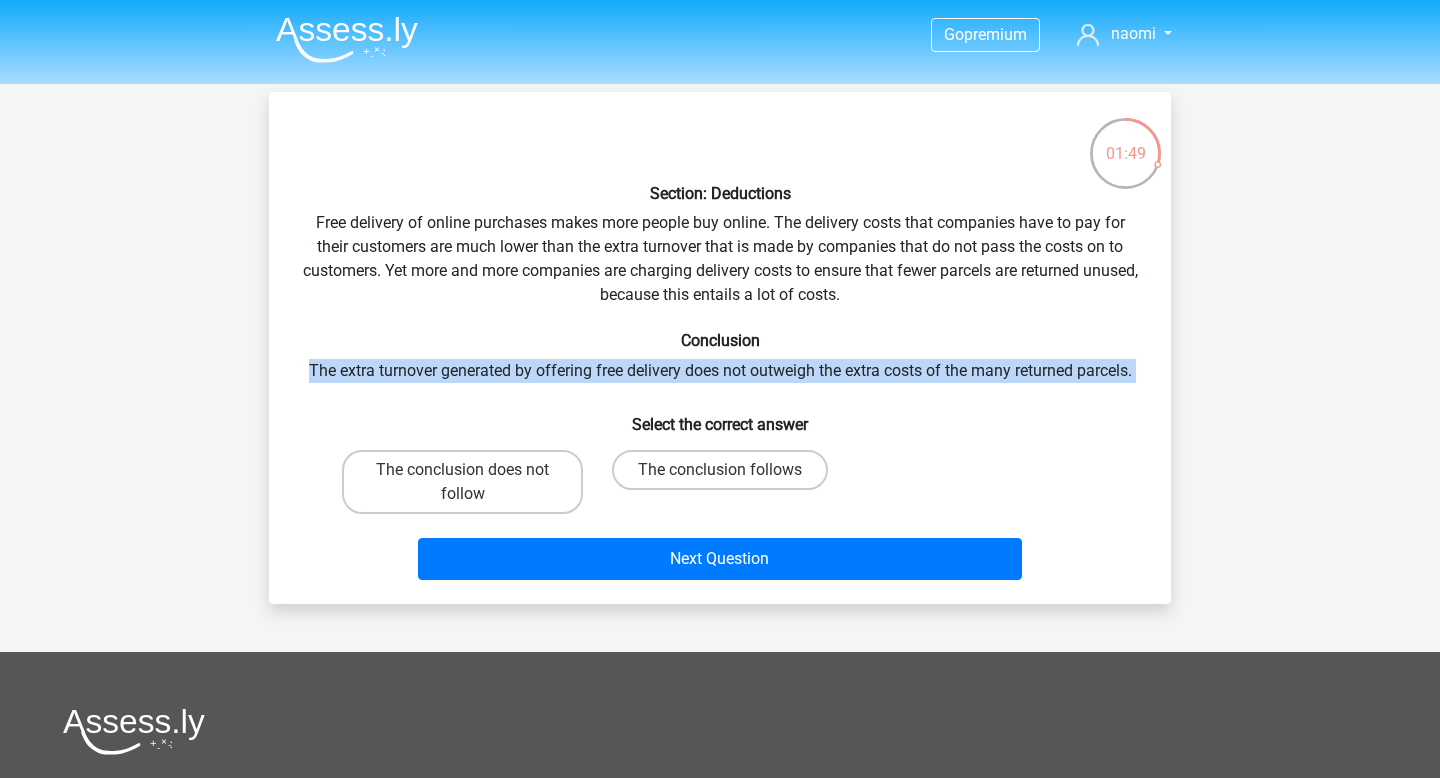 drag, startPoint x: 302, startPoint y: 368, endPoint x: 905, endPoint y: 391, distance: 603.4385 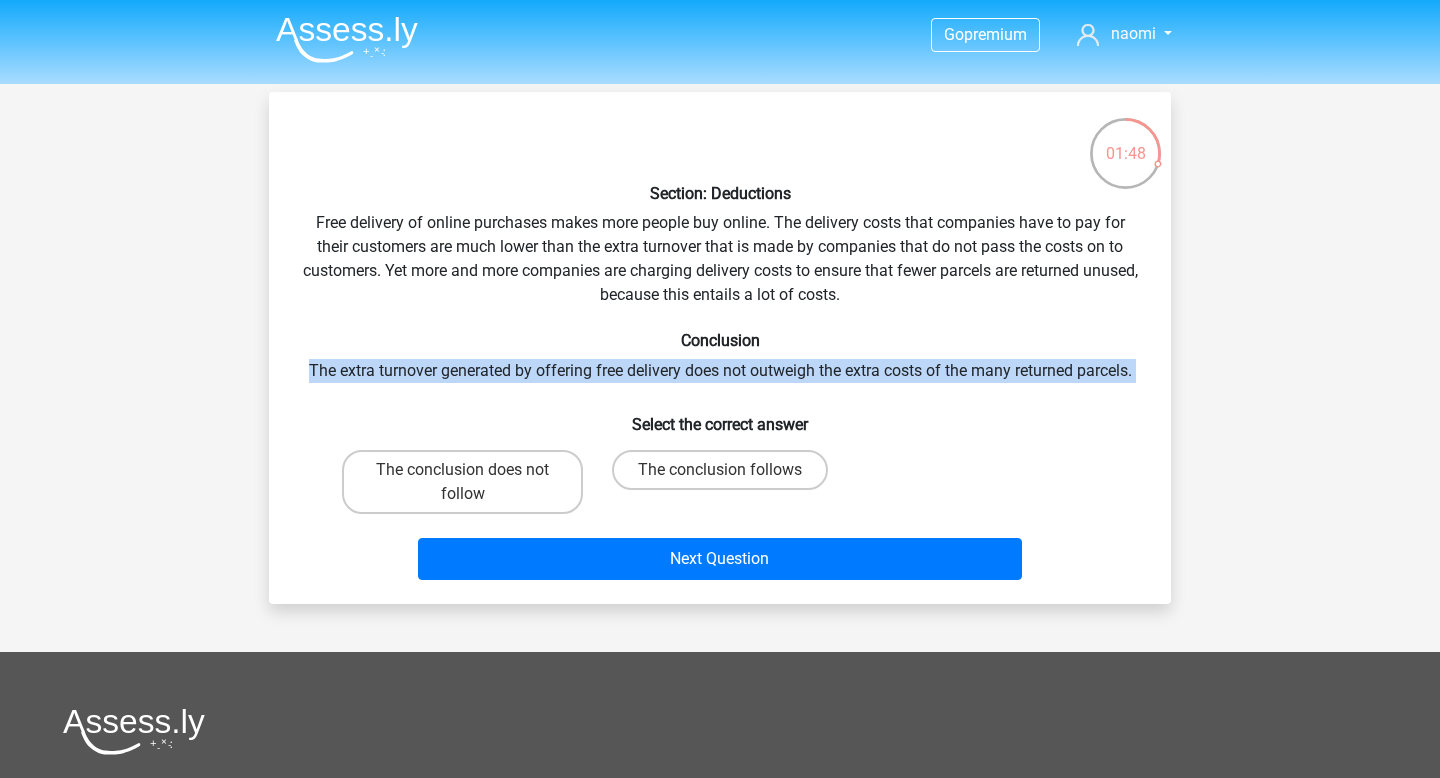 click on "Section: Deductions Free delivery of online purchases makes more people buy online. The delivery costs that companies have to pay for their customers are much lower than the extra turnover that is made by companies that do not pass the costs on to customers. Yet more and more companies are charging delivery costs to ensure that fewer parcels are returned unused, because this entails a lot of costs. Conclusion The extra turnover generated by offering free delivery does not outweigh the extra costs of the many returned parcels.
Select the correct answer
The conclusion does not follow" at bounding box center [720, 348] 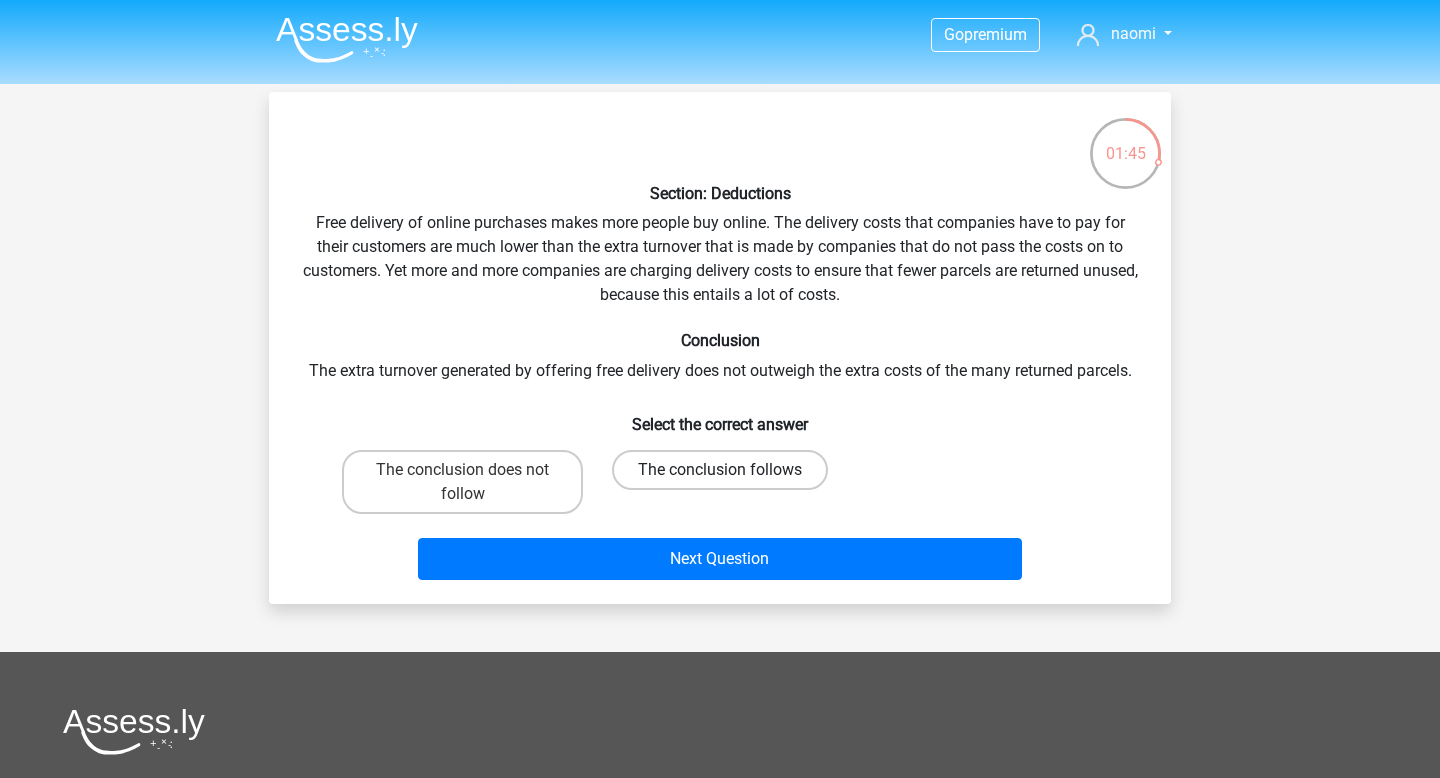 click on "The conclusion follows" at bounding box center [720, 470] 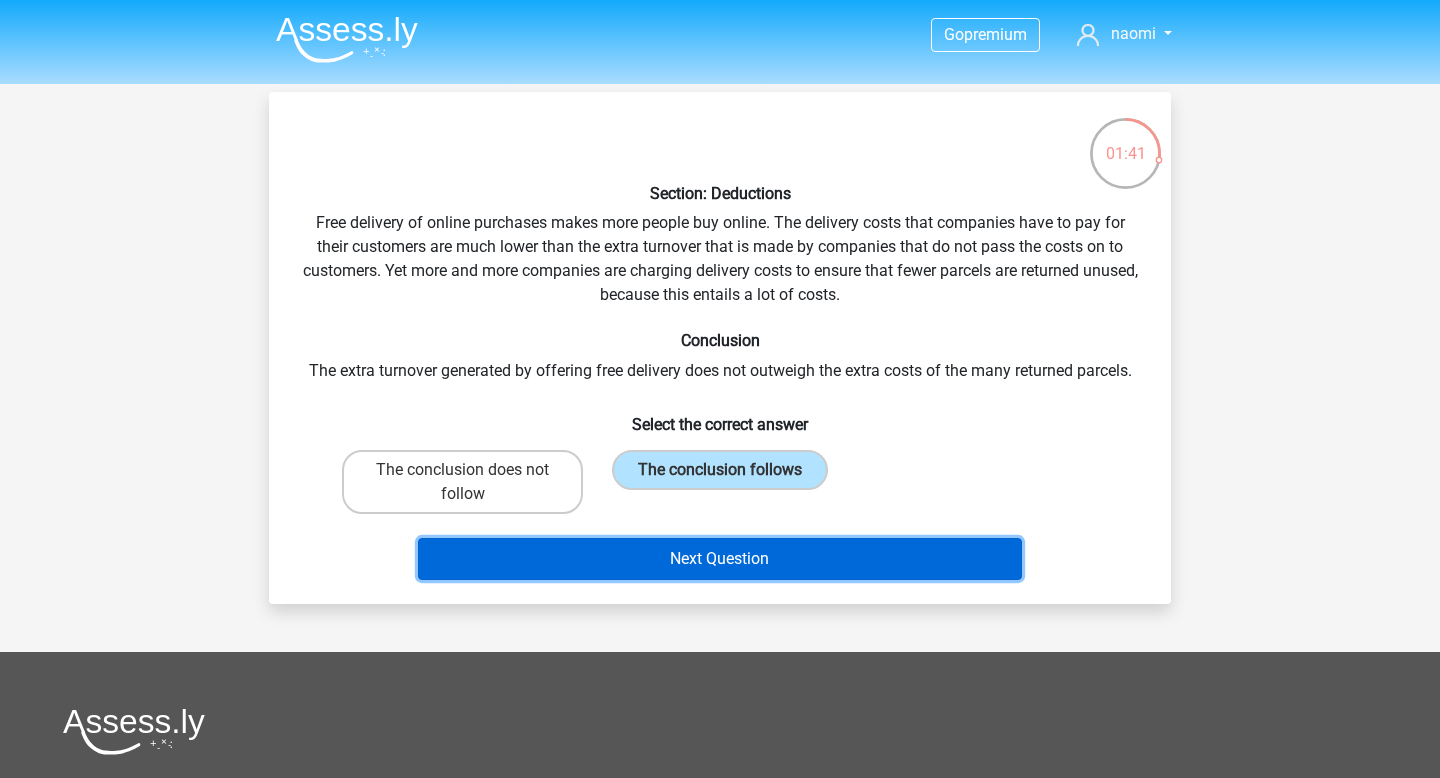 click on "Next Question" at bounding box center (720, 559) 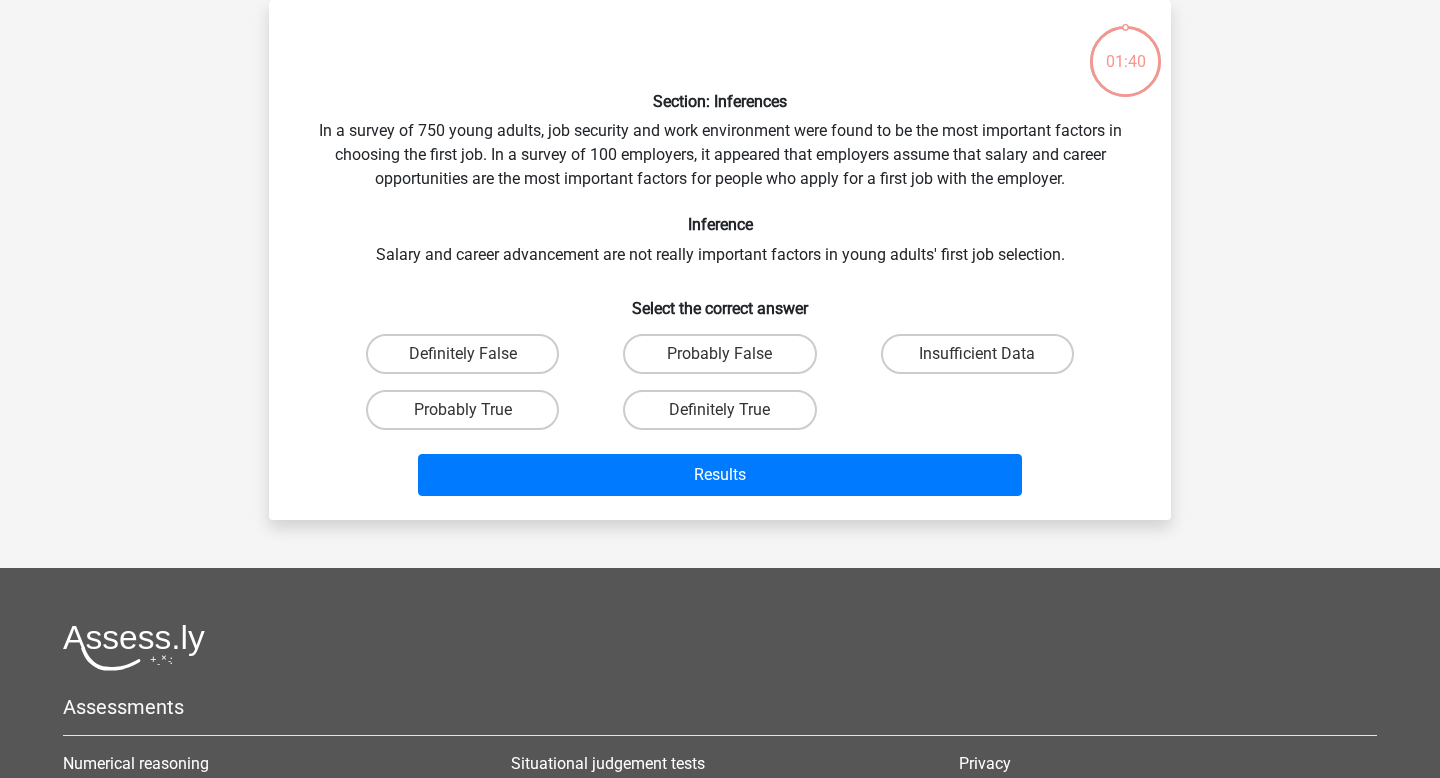 scroll, scrollTop: 0, scrollLeft: 0, axis: both 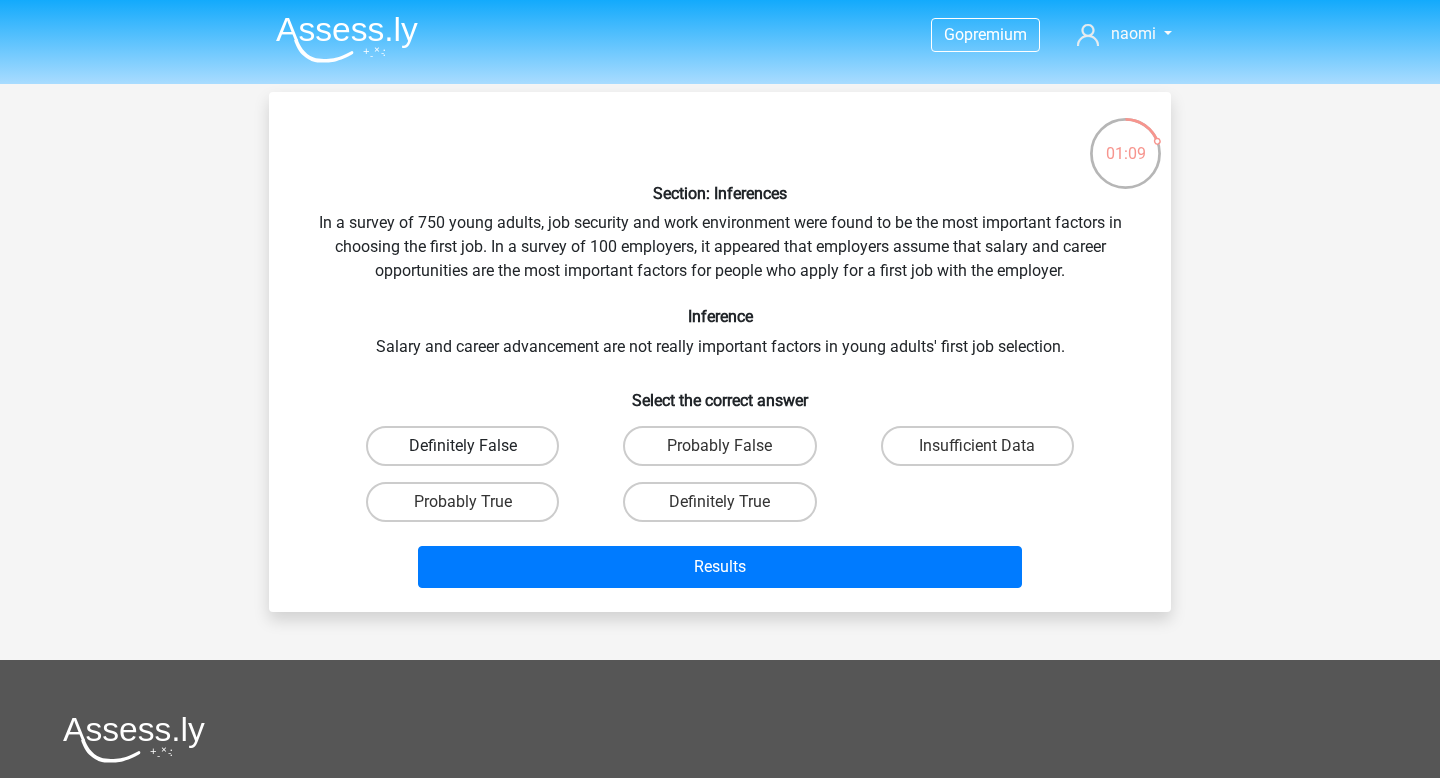 click on "Definitely False" at bounding box center (462, 446) 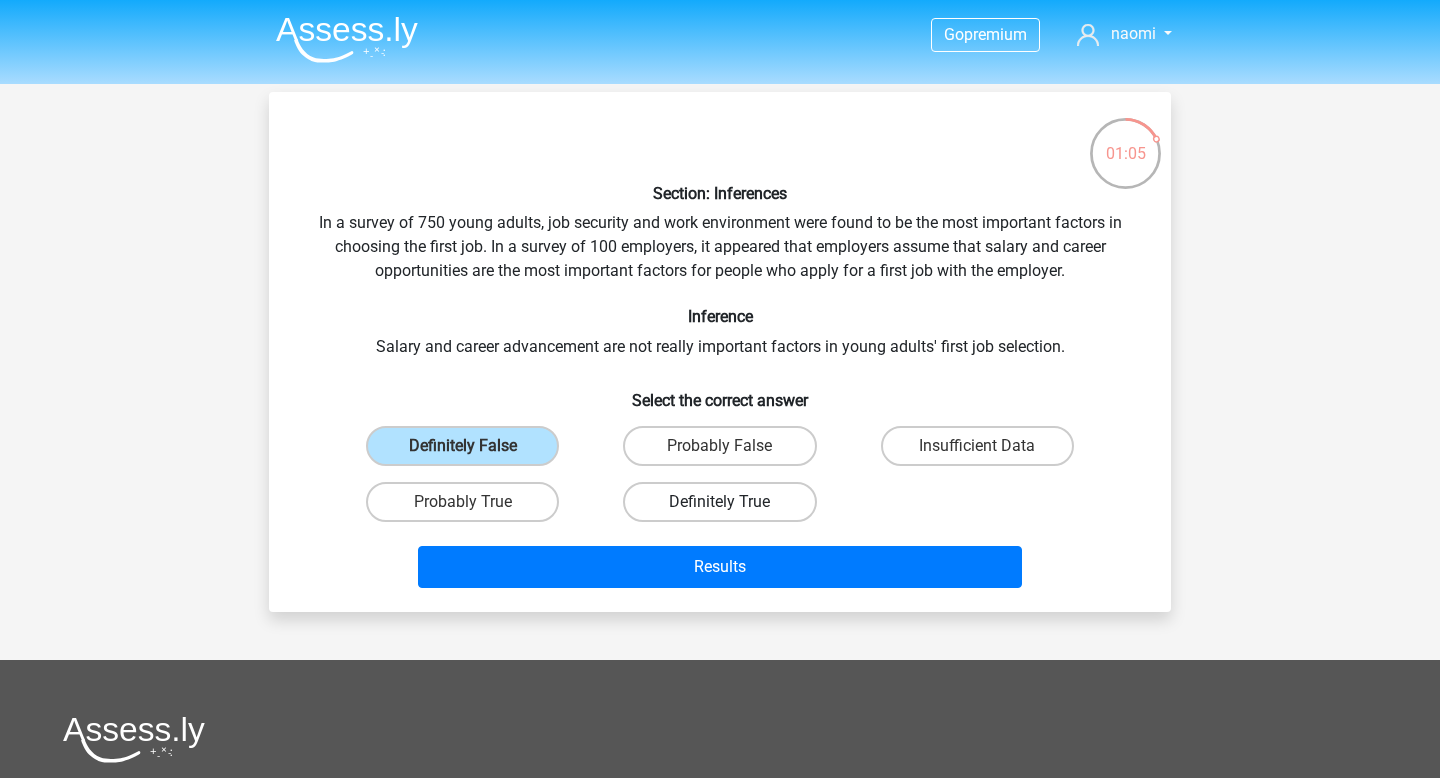 click on "Definitely True" at bounding box center (719, 502) 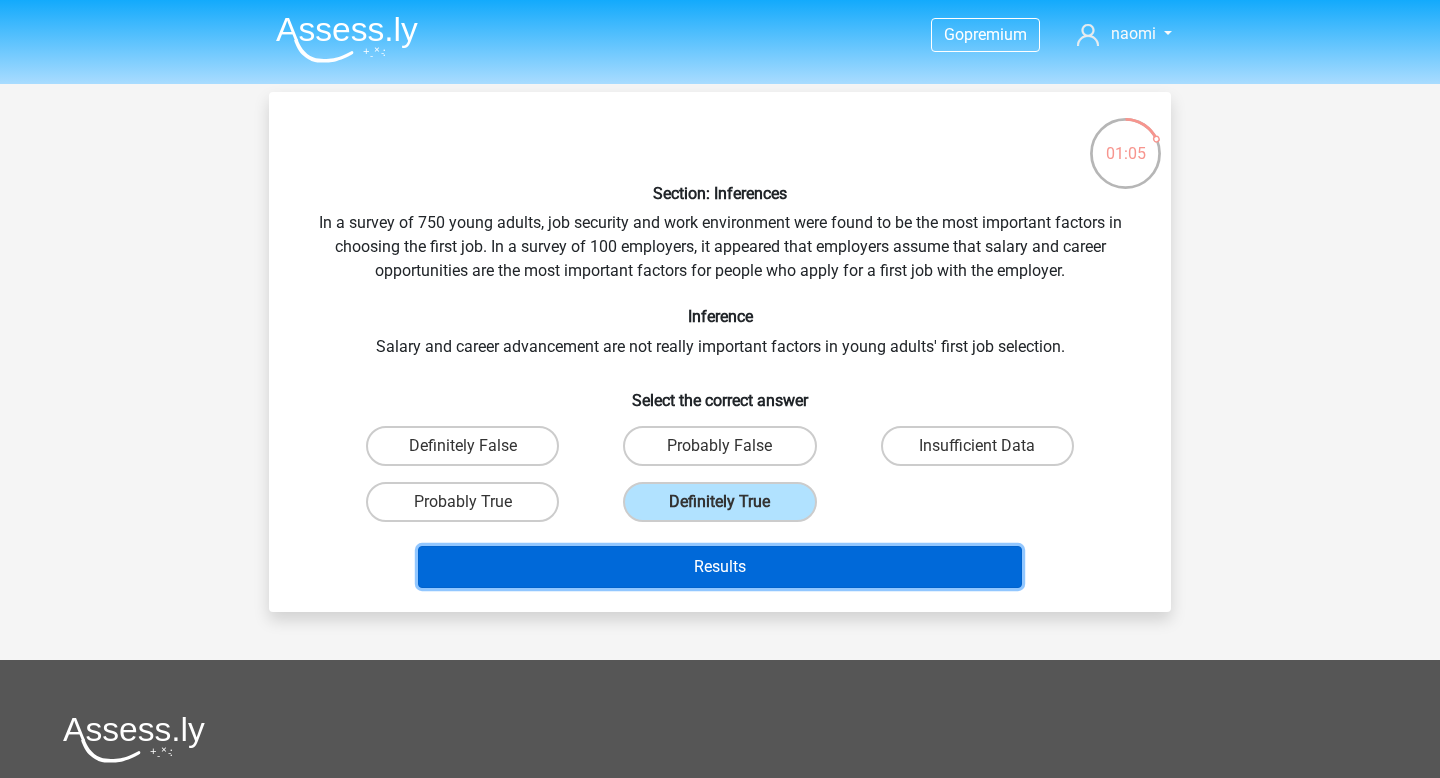 click on "Results" at bounding box center (720, 567) 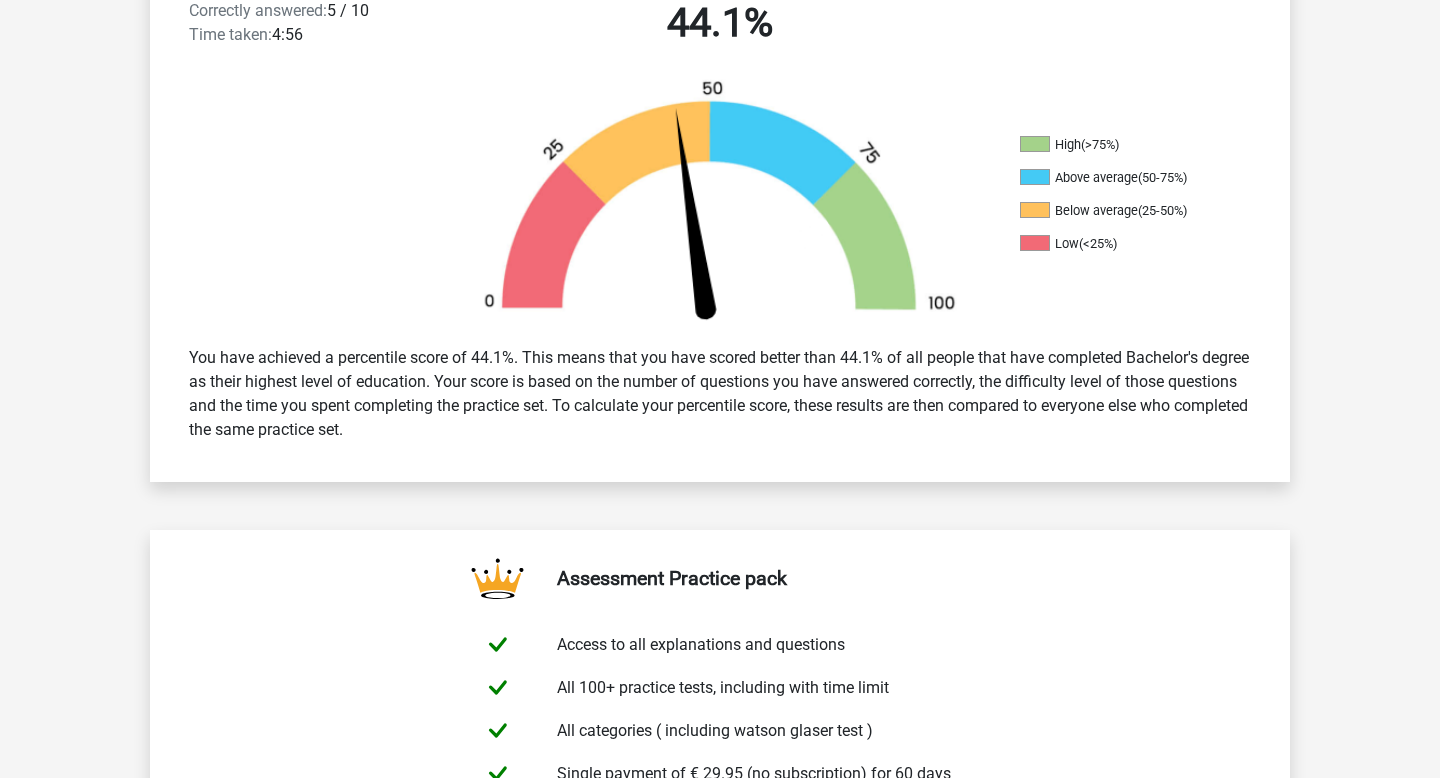 scroll, scrollTop: 368, scrollLeft: 0, axis: vertical 